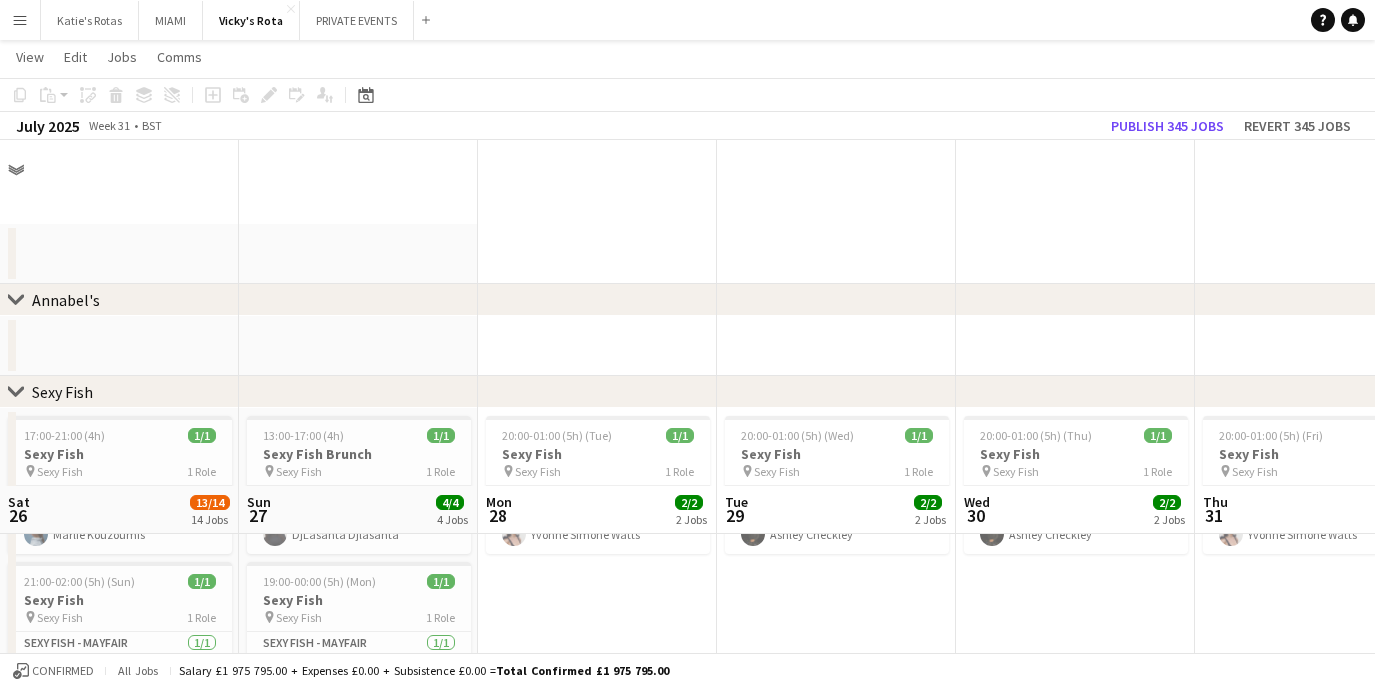 scroll, scrollTop: 346, scrollLeft: 0, axis: vertical 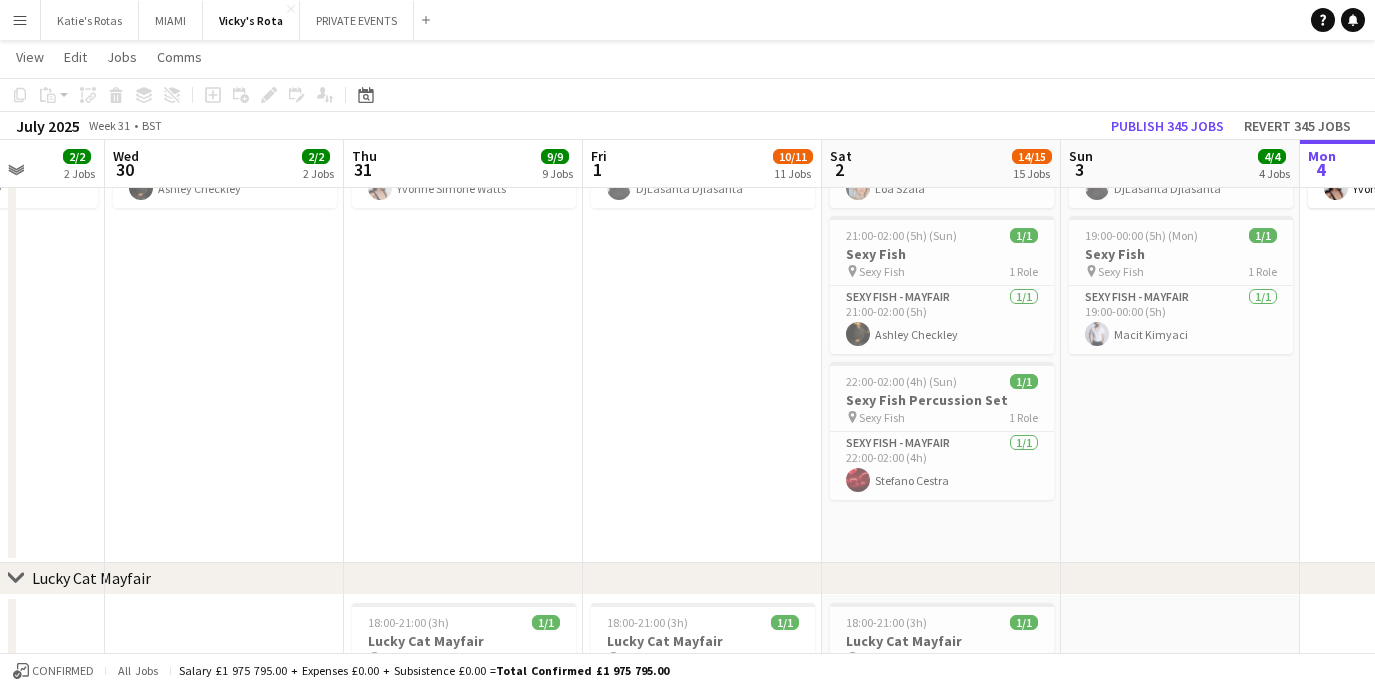 click on "Menu" at bounding box center [20, 20] 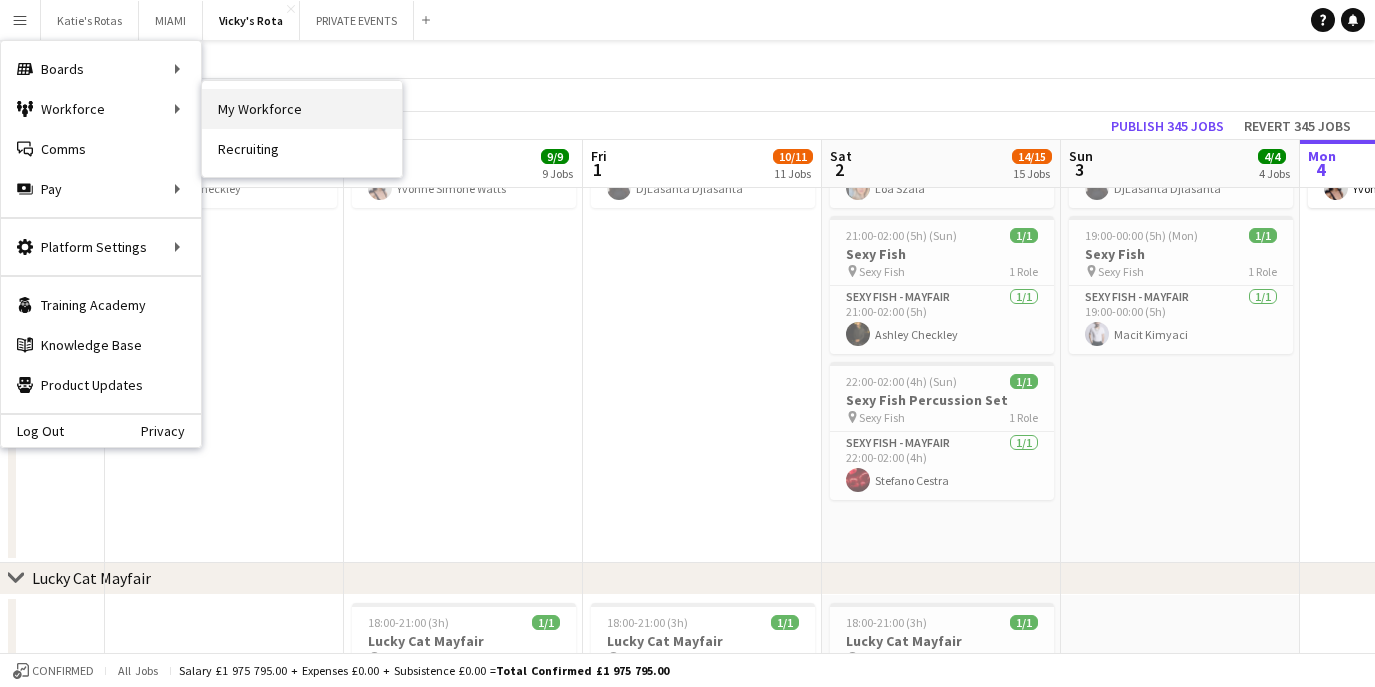 click on "My Workforce" at bounding box center (302, 109) 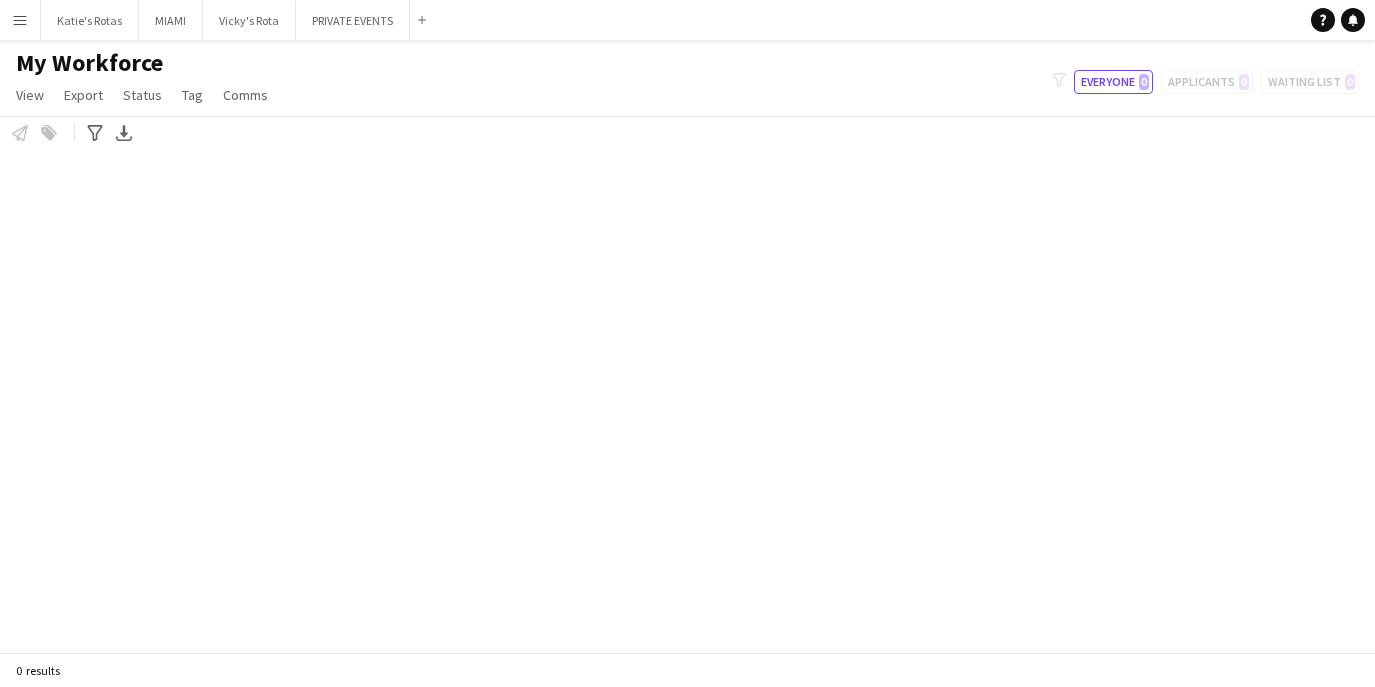 scroll, scrollTop: 0, scrollLeft: 0, axis: both 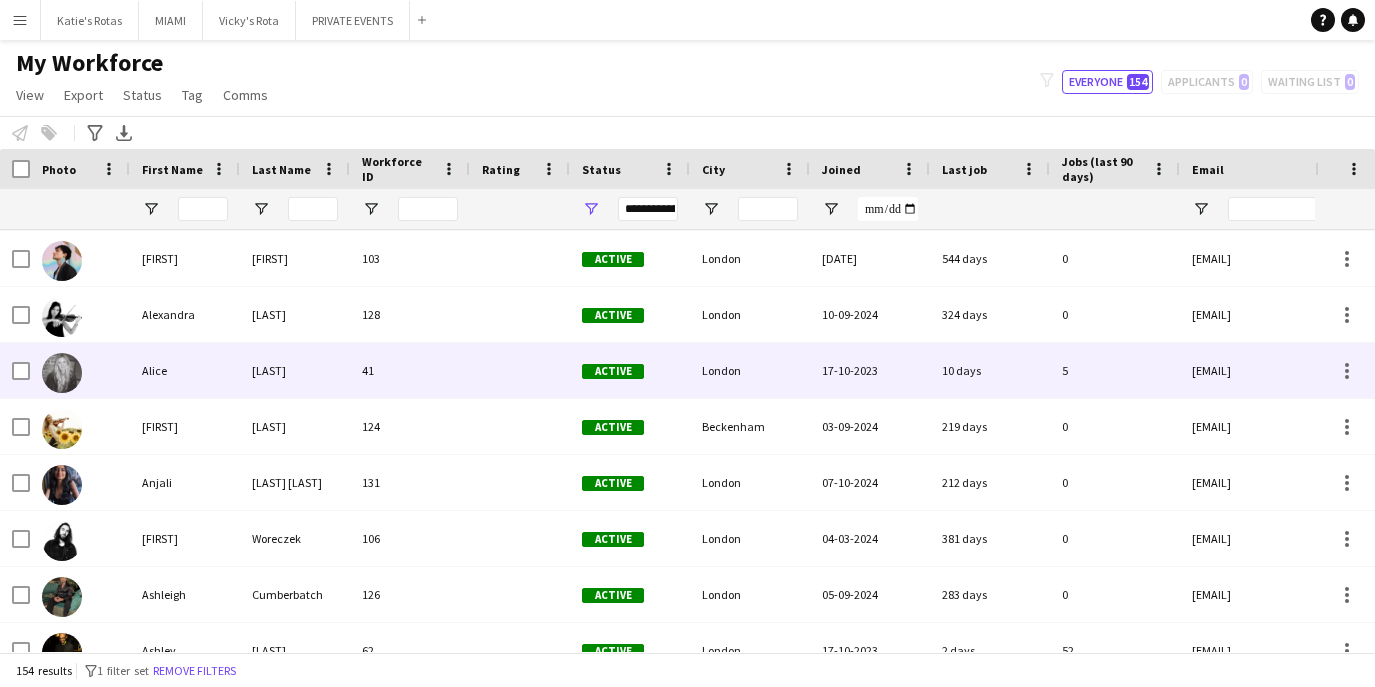 click at bounding box center [62, 373] 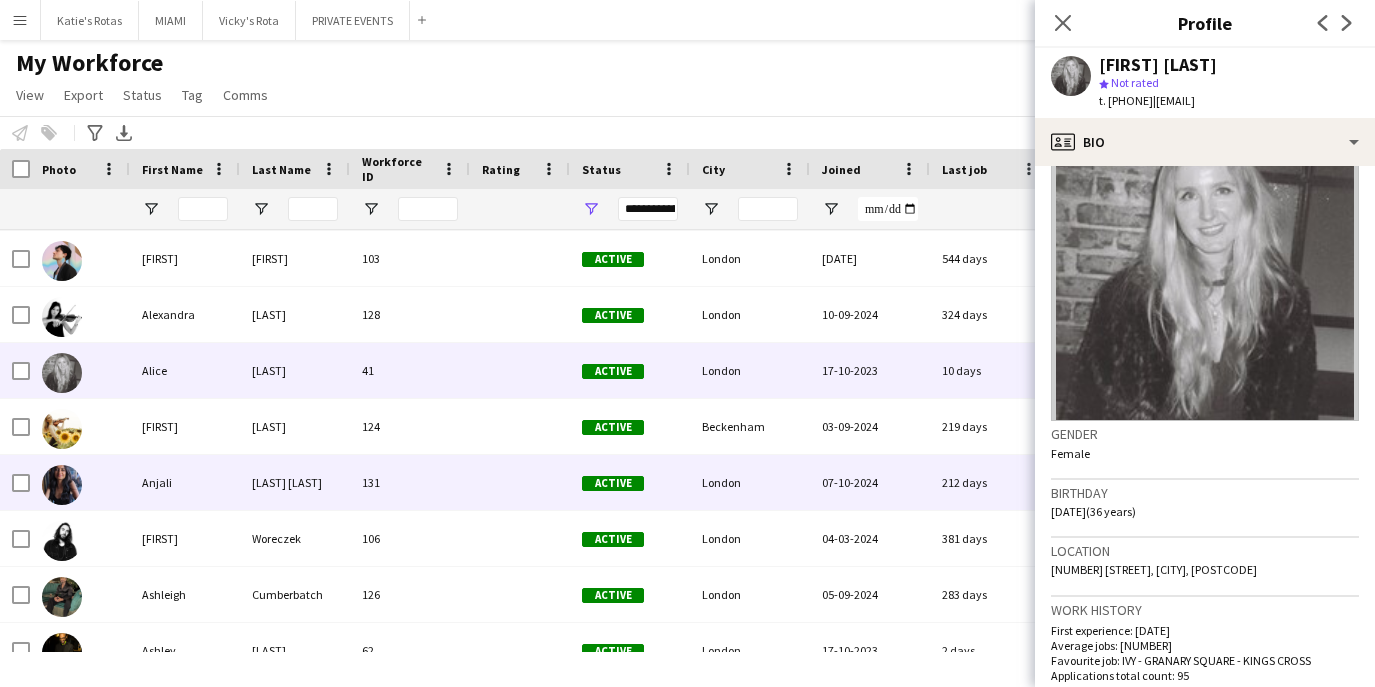 click on "Anjali" at bounding box center [185, 482] 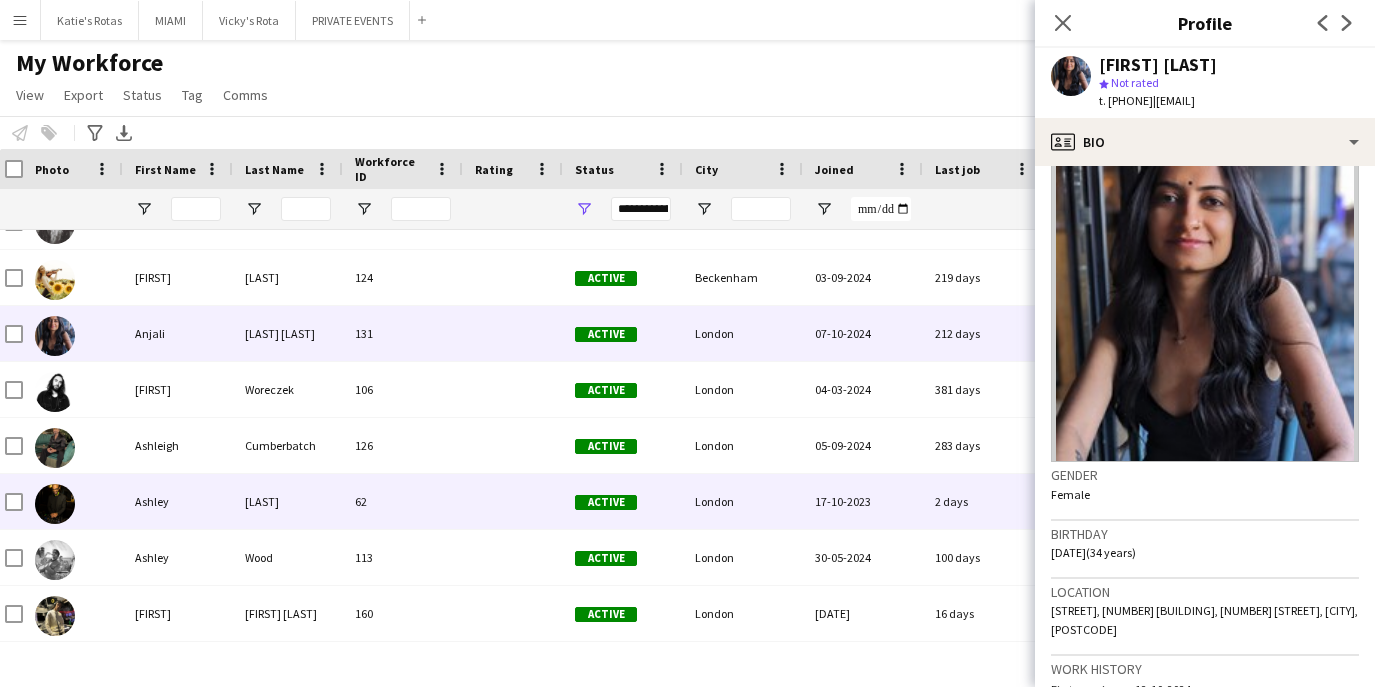click on "Ashley" at bounding box center (178, 501) 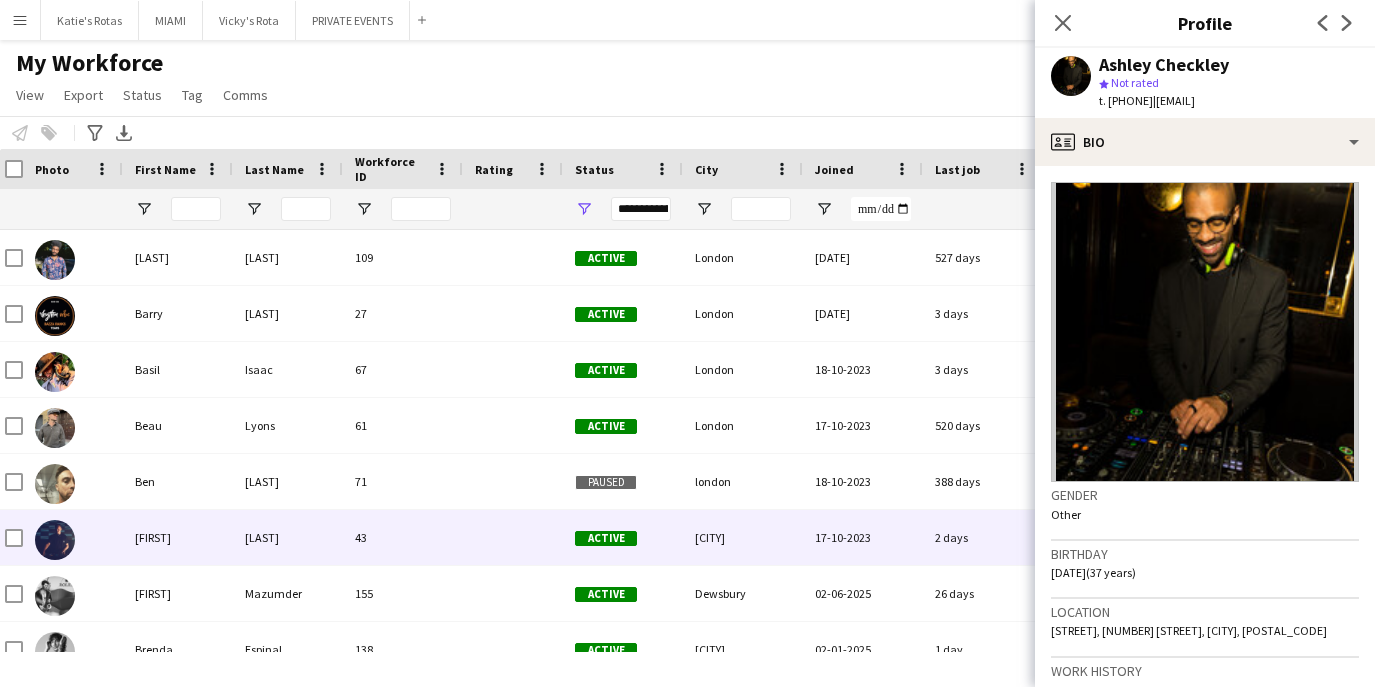 click on "[FIRST]" at bounding box center [178, 537] 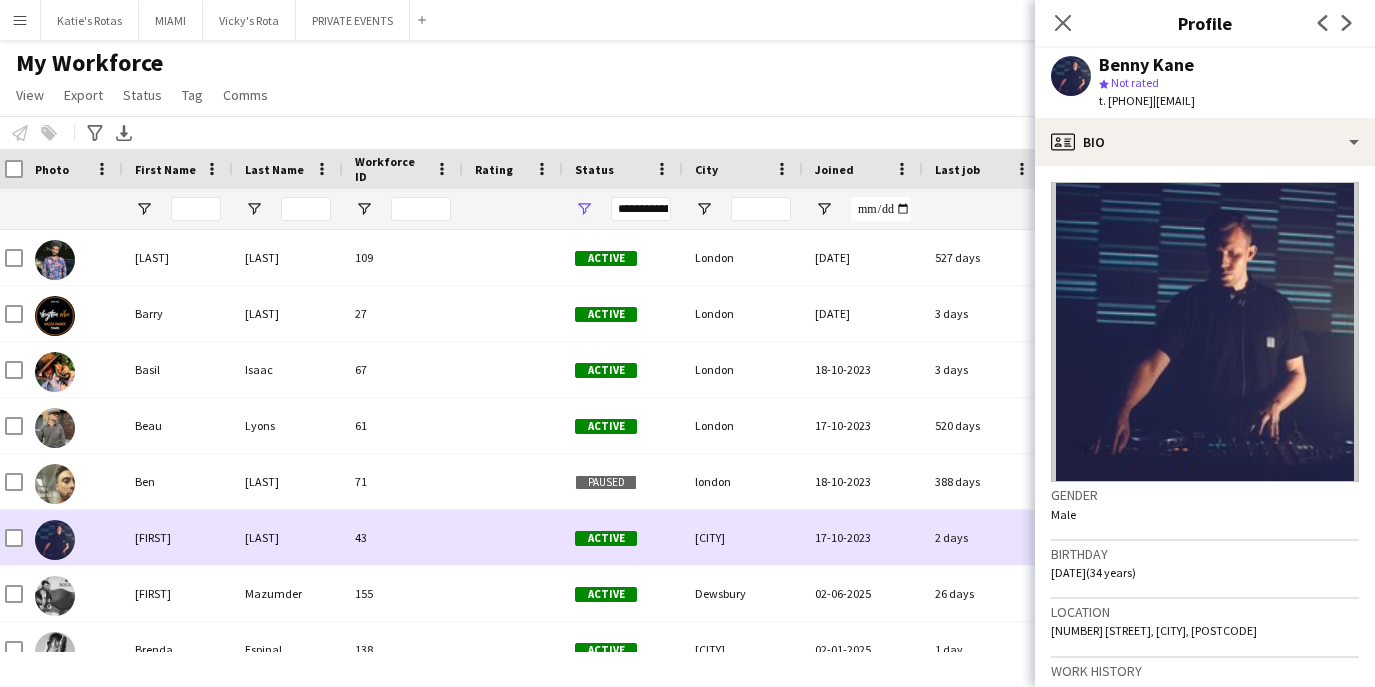 scroll, scrollTop: 1059, scrollLeft: 0, axis: vertical 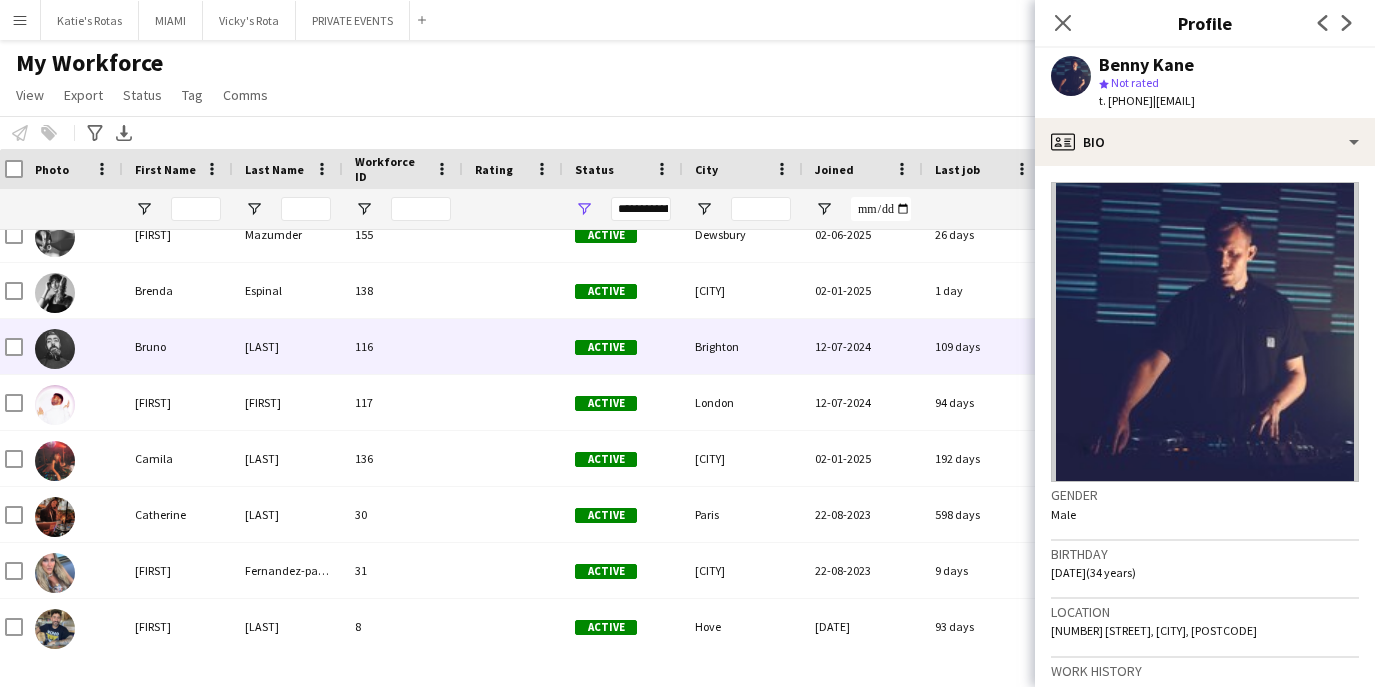 click on "Bruno" at bounding box center (178, 346) 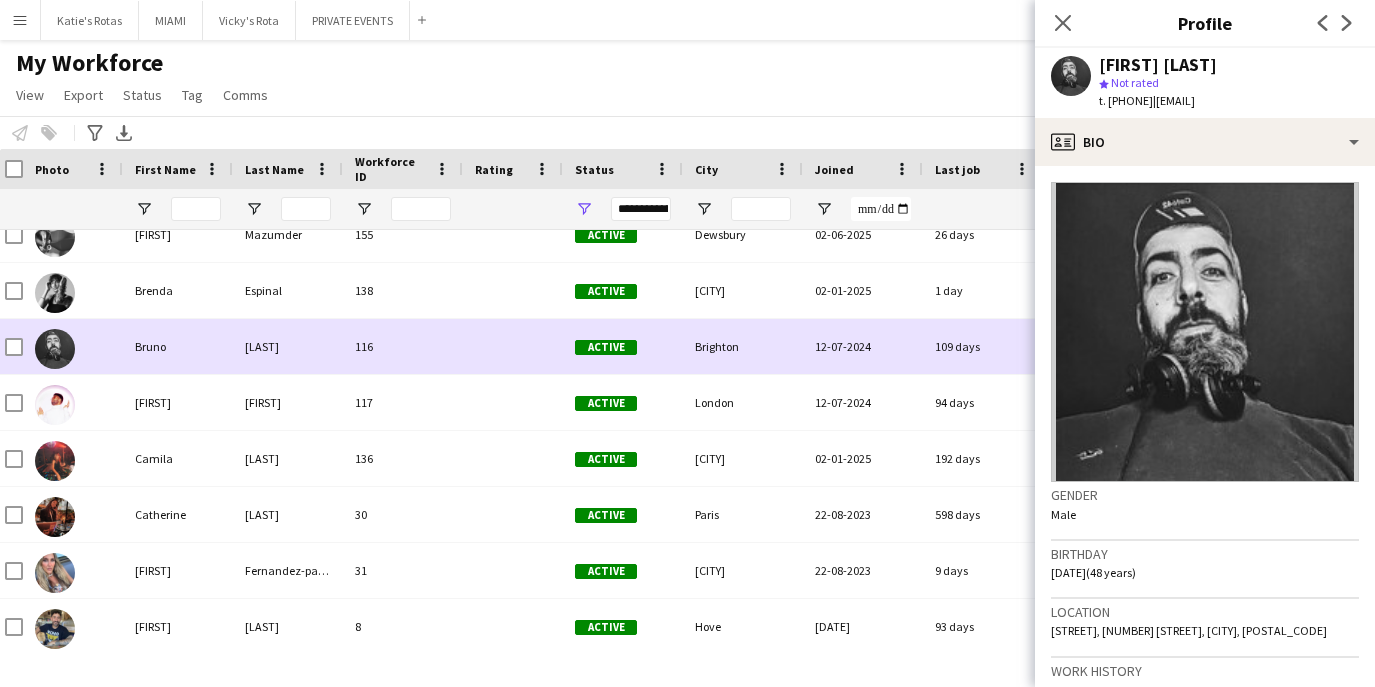 scroll, scrollTop: 1319, scrollLeft: 0, axis: vertical 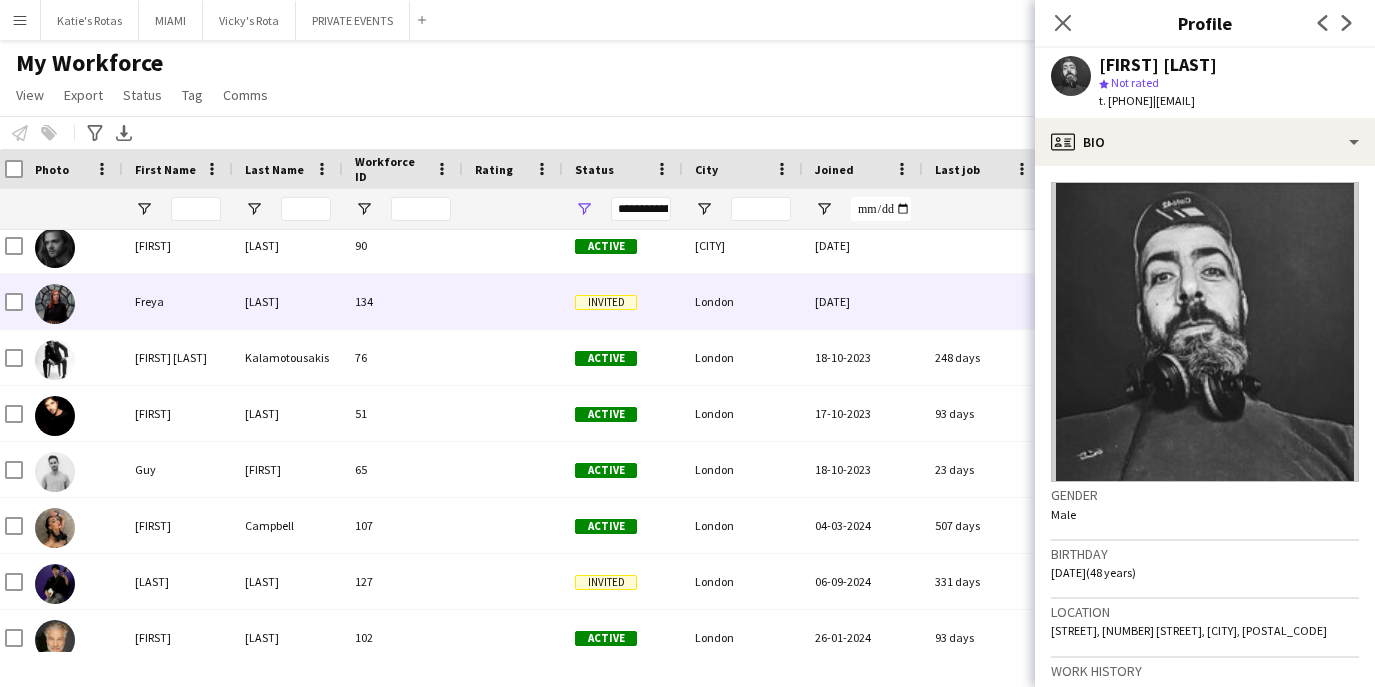 click on "Freya" at bounding box center (178, 301) 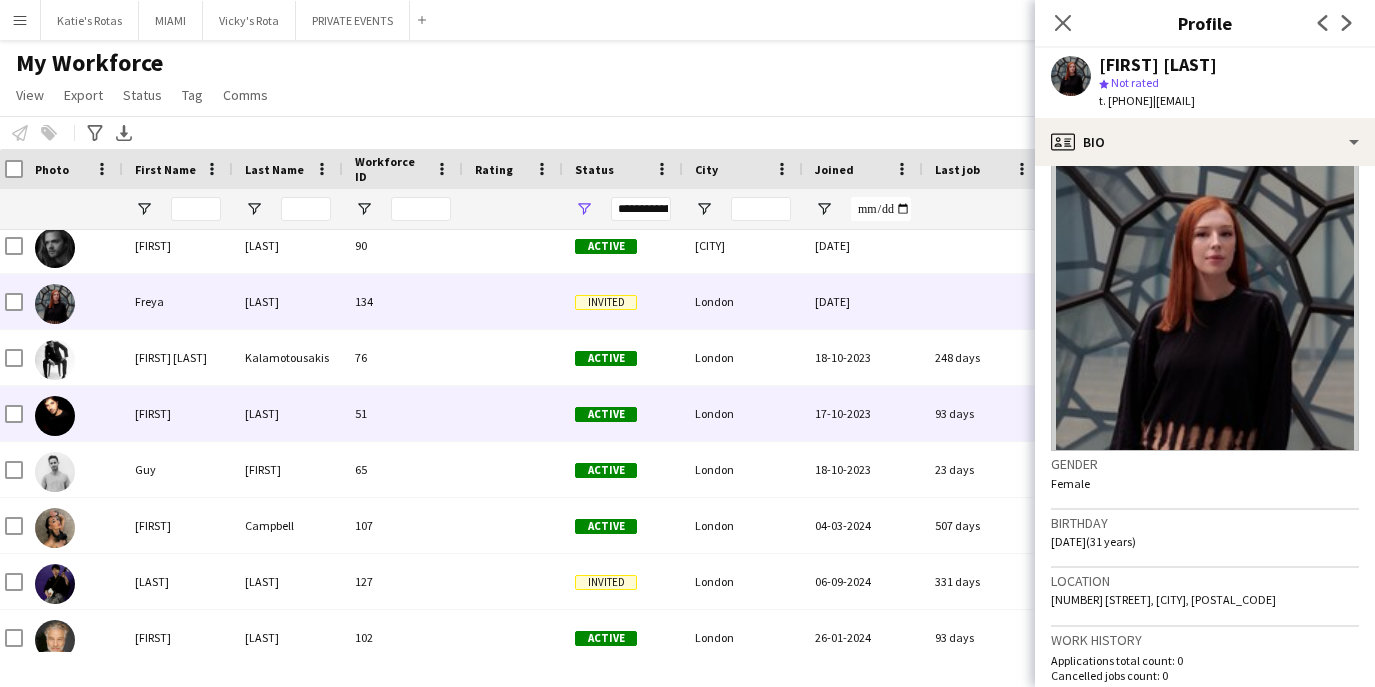 click on "[FIRST]" at bounding box center [178, 413] 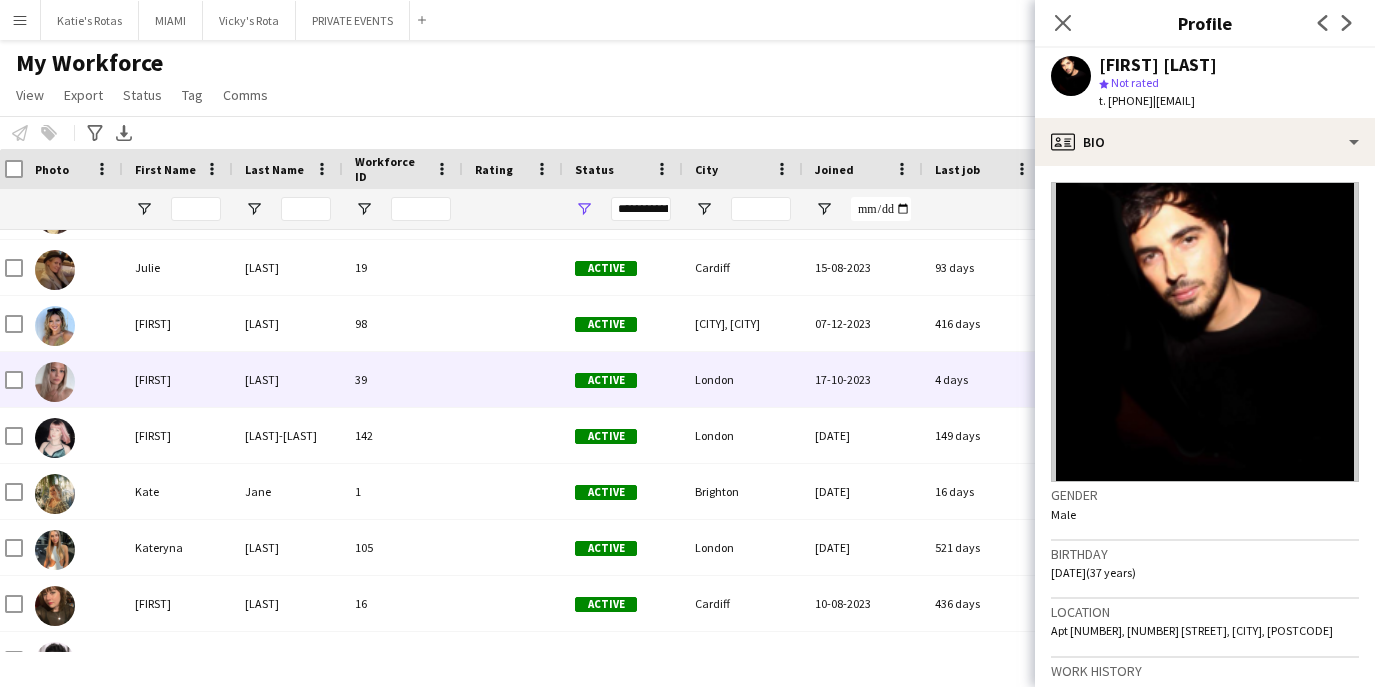 click on "[LAST]" at bounding box center [288, 379] 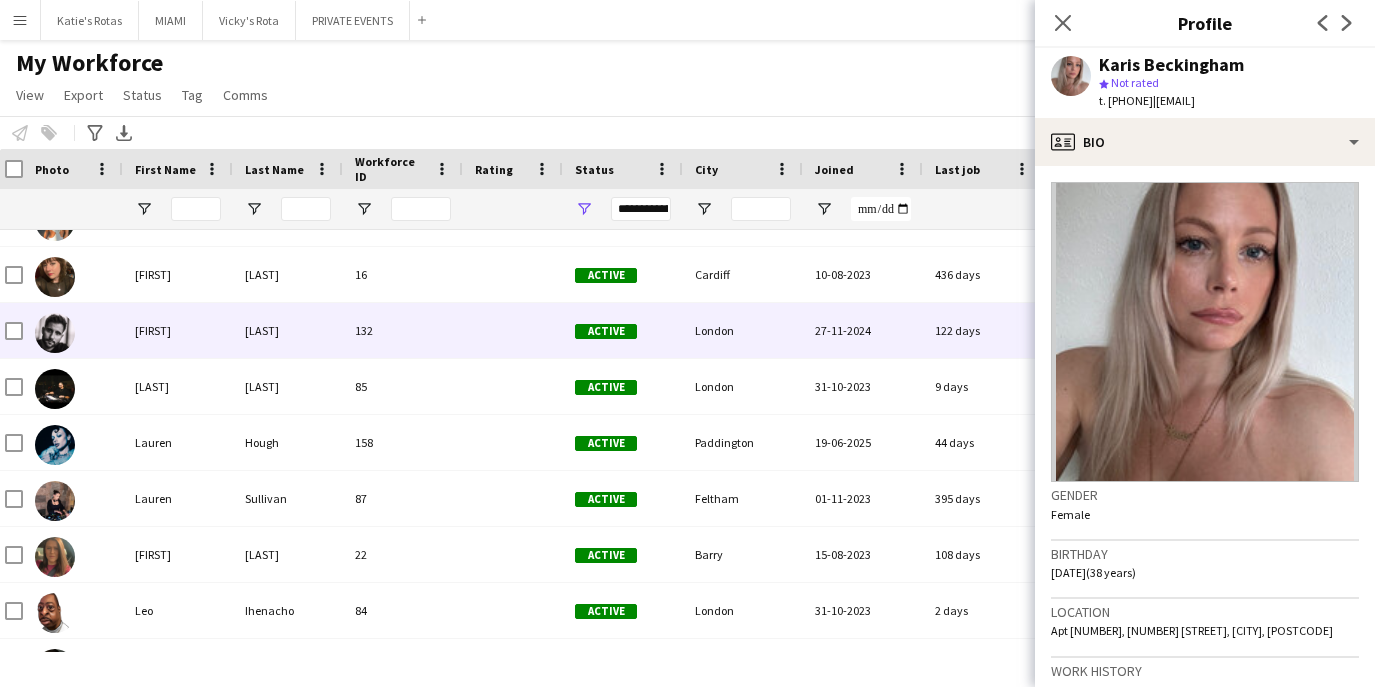 click on "[FIRST]" at bounding box center (178, 330) 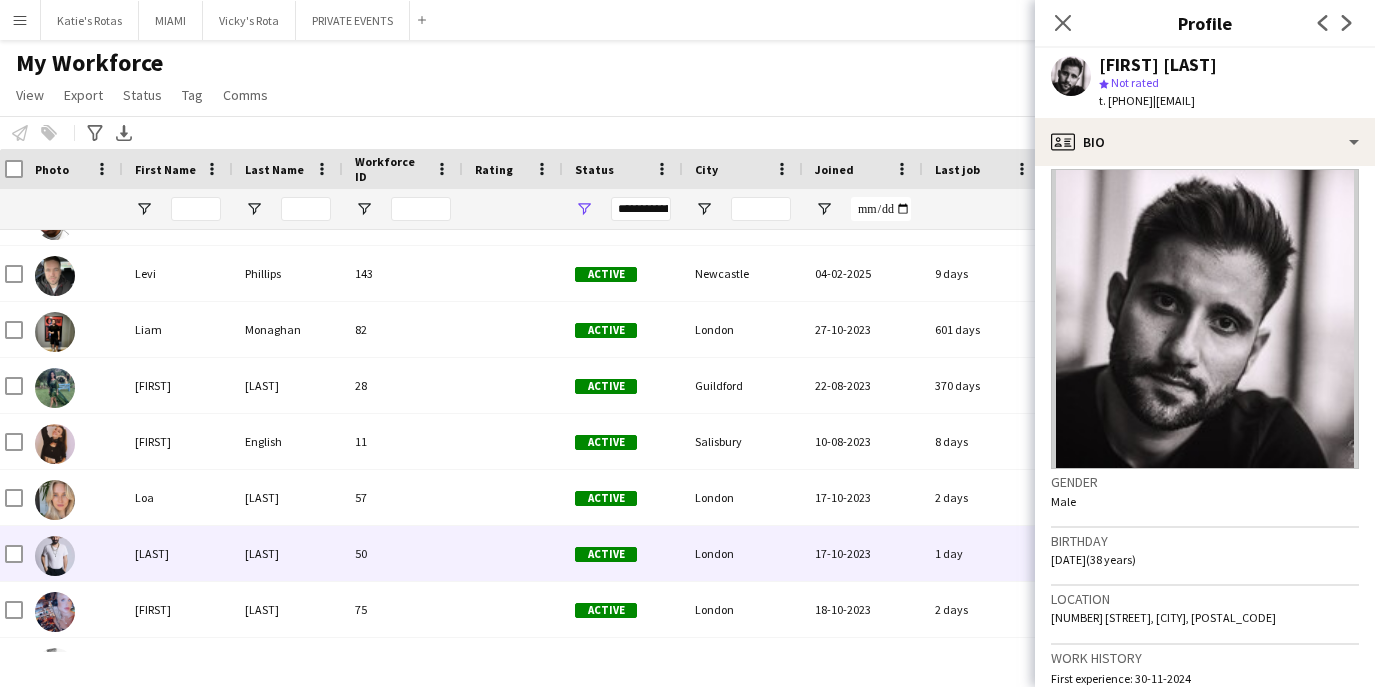 click on "[LAST]" at bounding box center (178, 553) 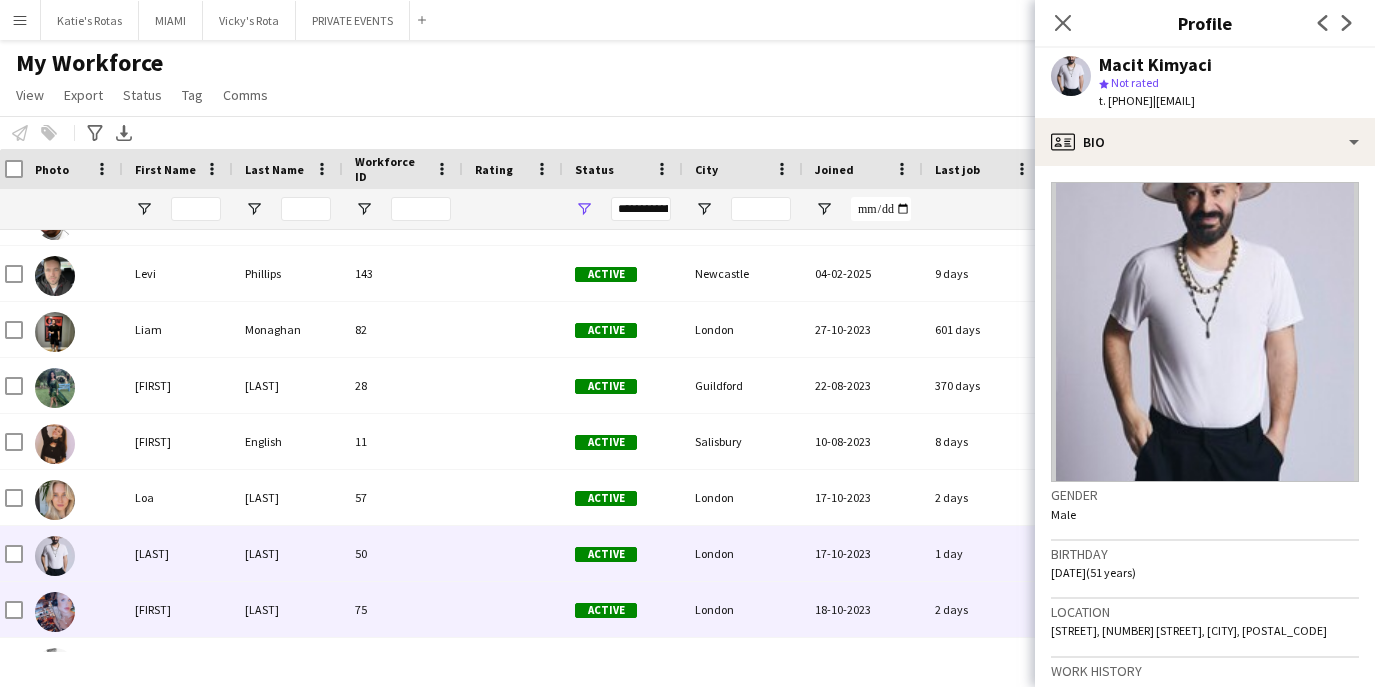 scroll, scrollTop: 4729, scrollLeft: 0, axis: vertical 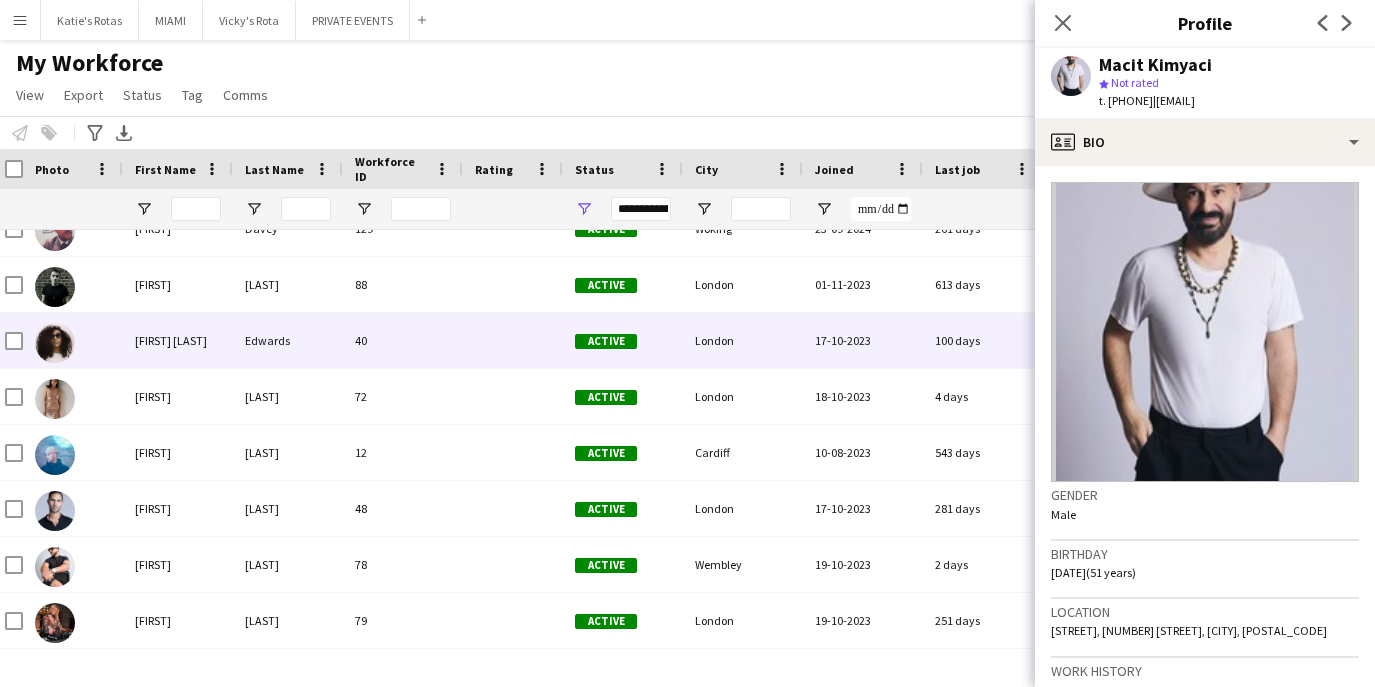 click on "[FIRST] [LAST]" at bounding box center (178, 340) 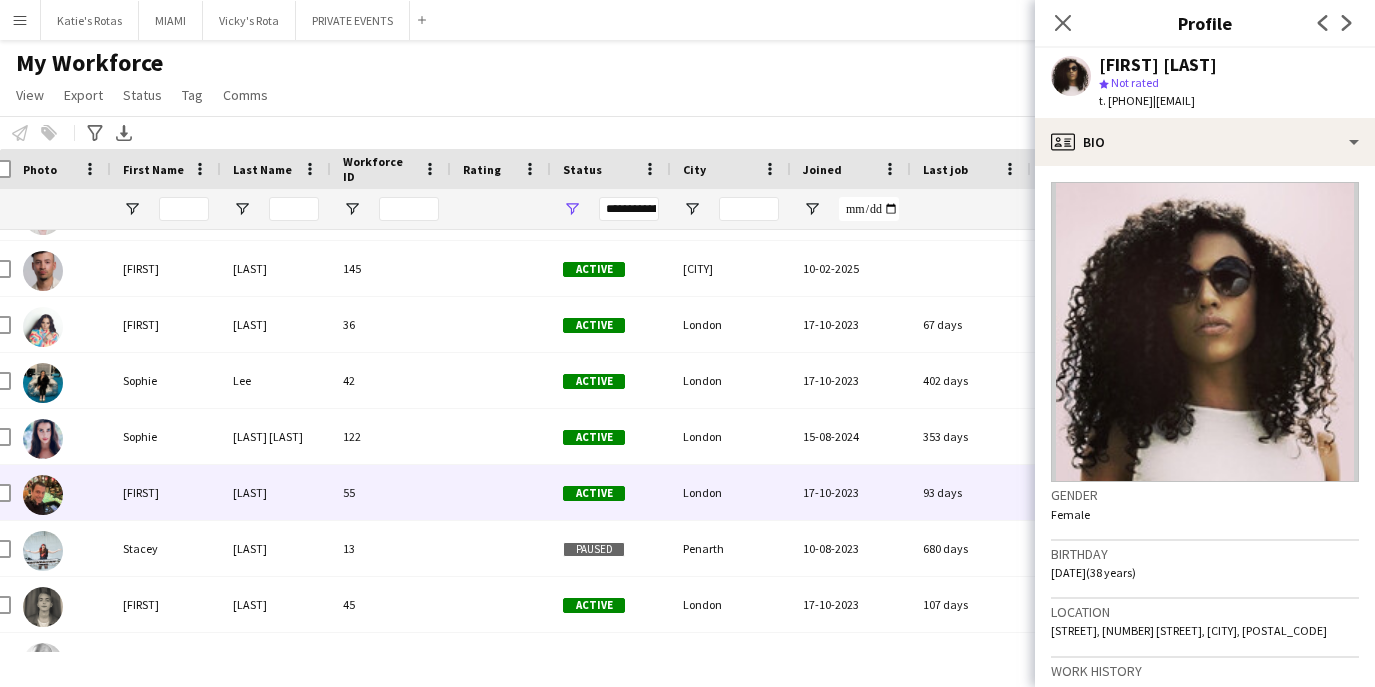 click on "[FIRST]" at bounding box center [166, 492] 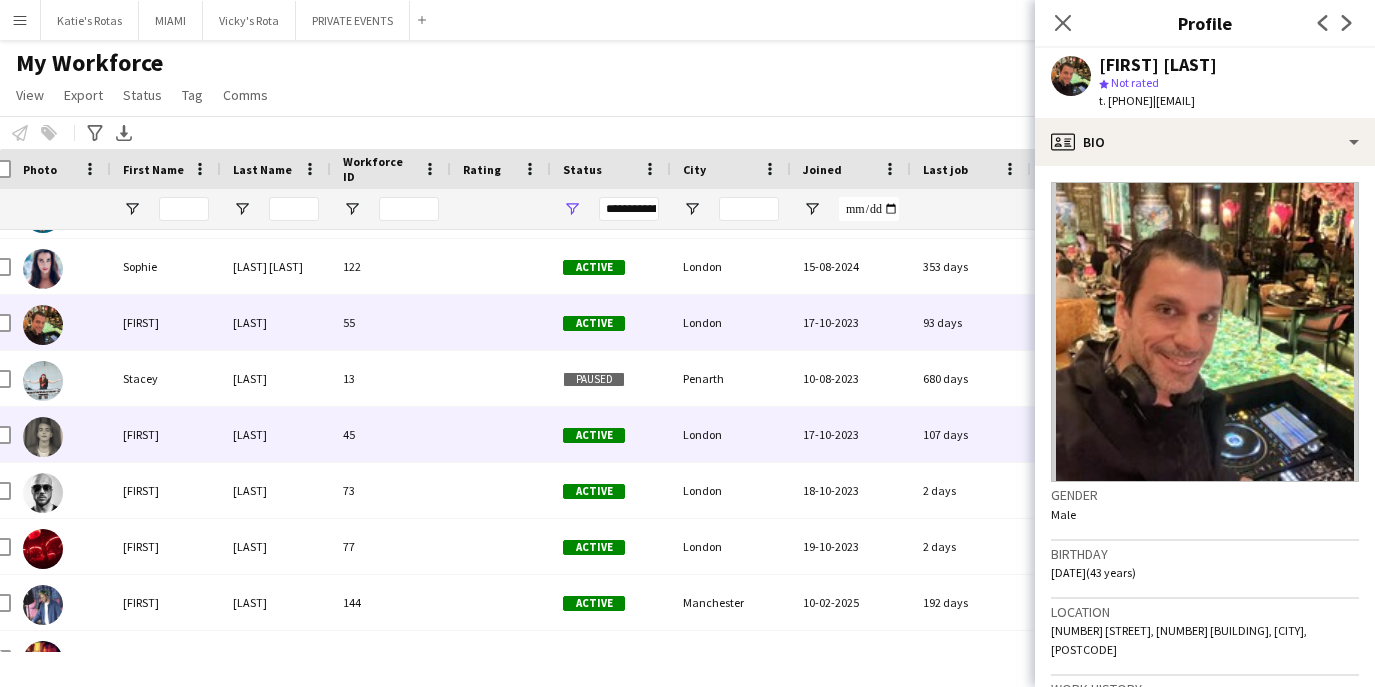 click on "[FIRST]" at bounding box center [166, 434] 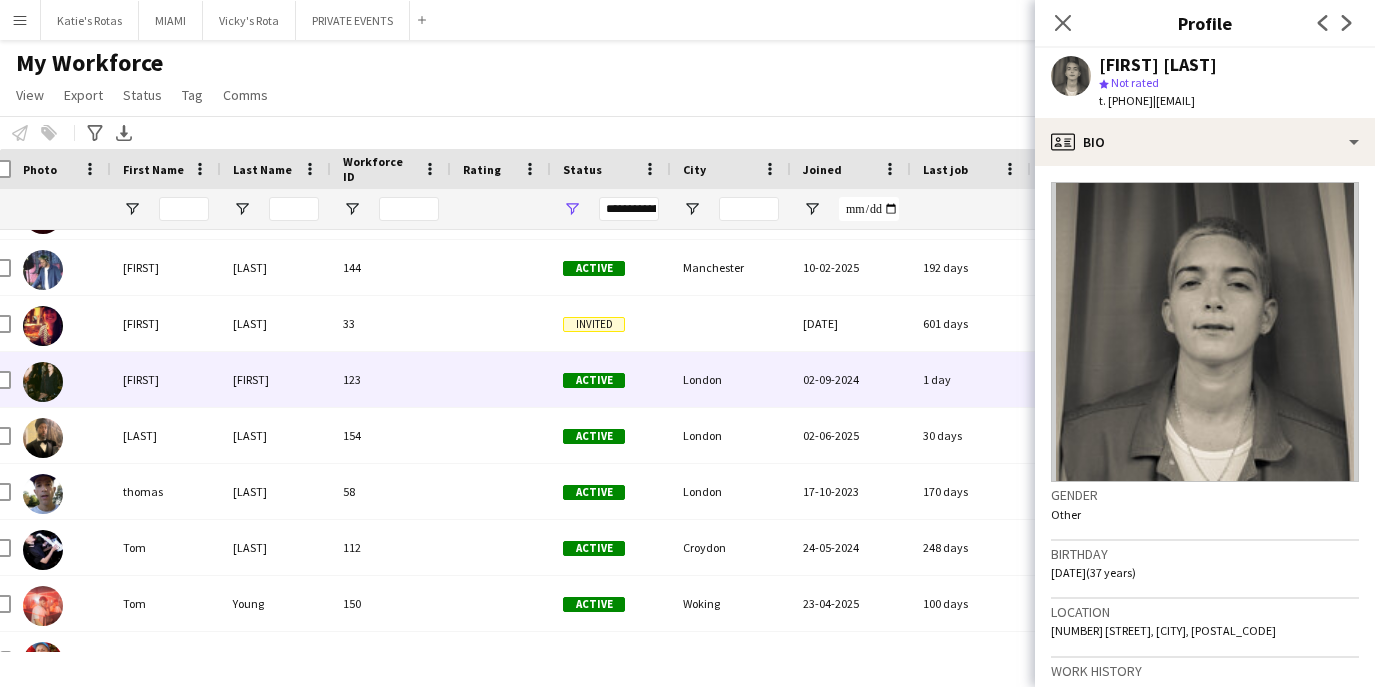 click on "[FIRST]" at bounding box center (166, 379) 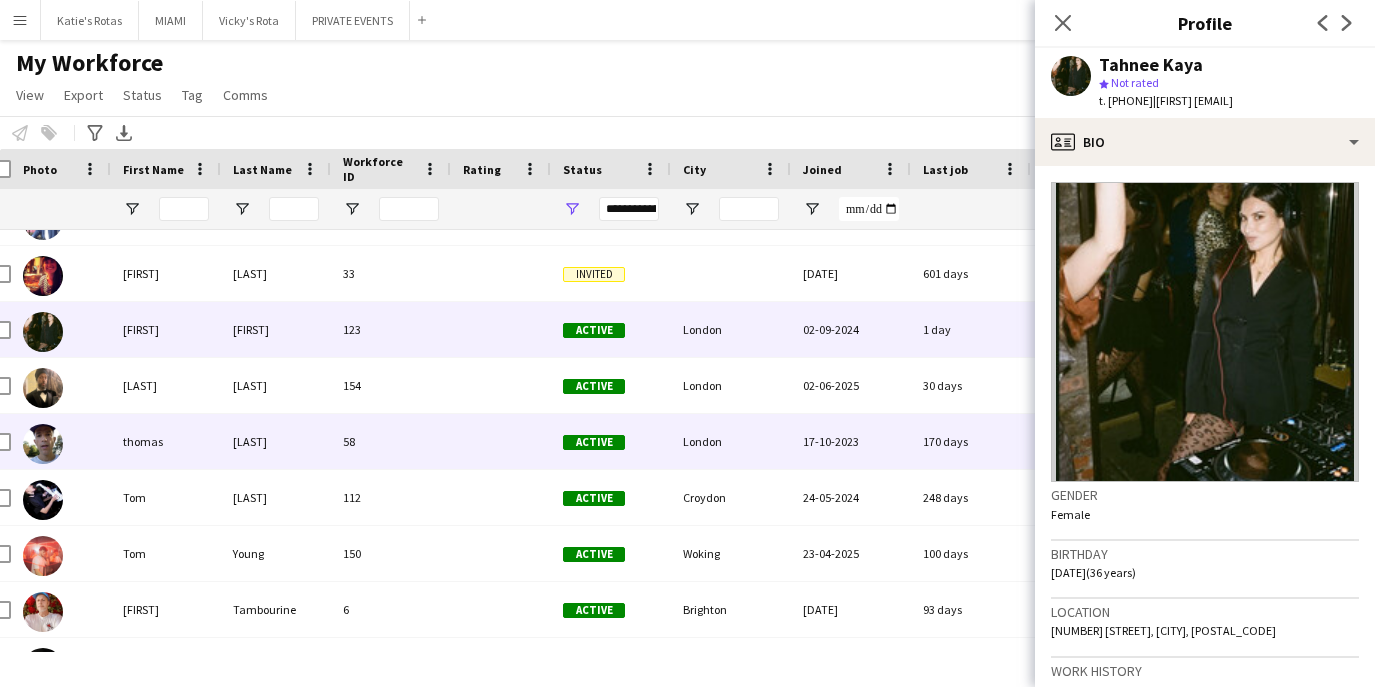 click on "[LAST]" at bounding box center (276, 441) 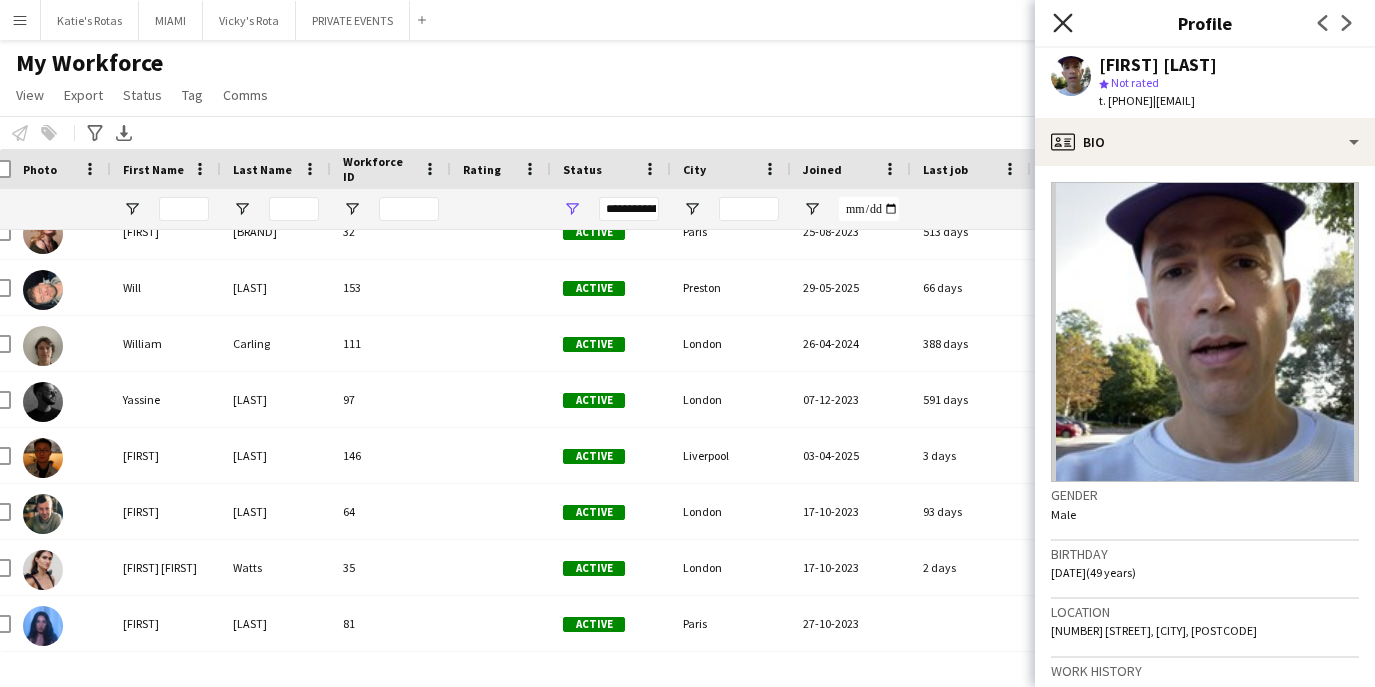 click 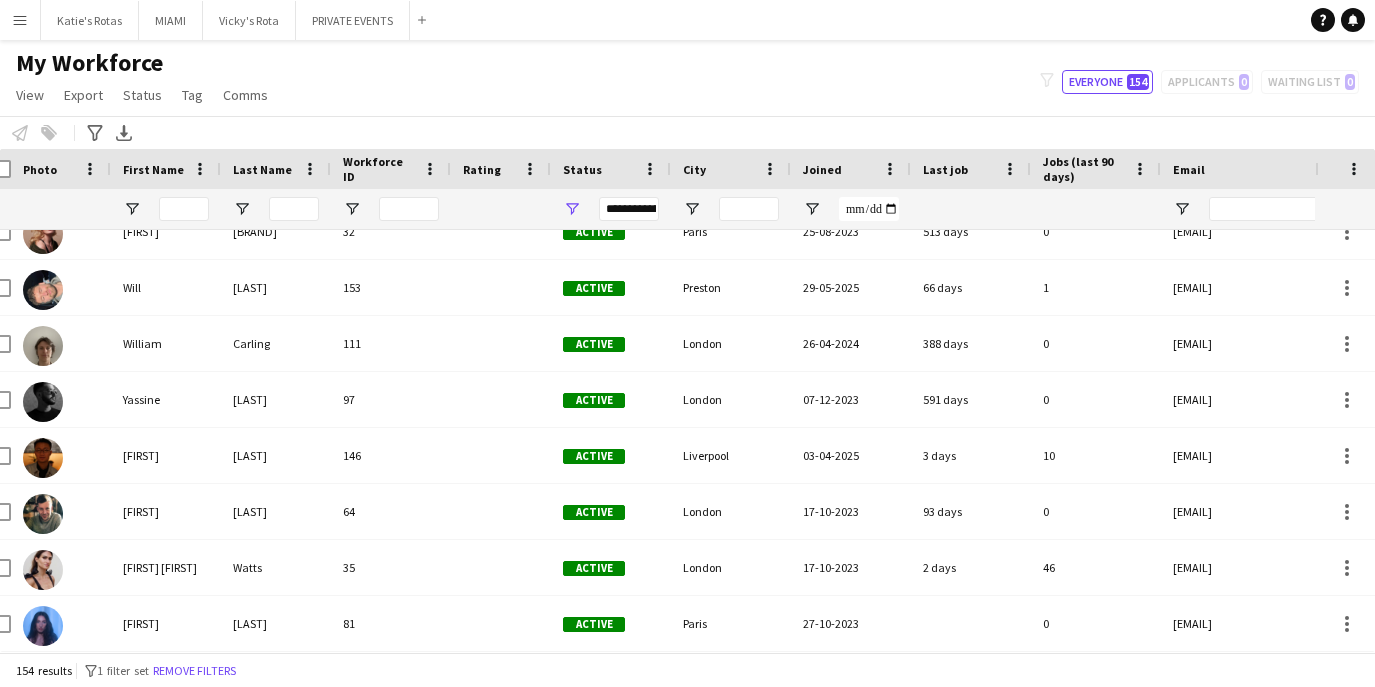 click on "Menu" at bounding box center [20, 20] 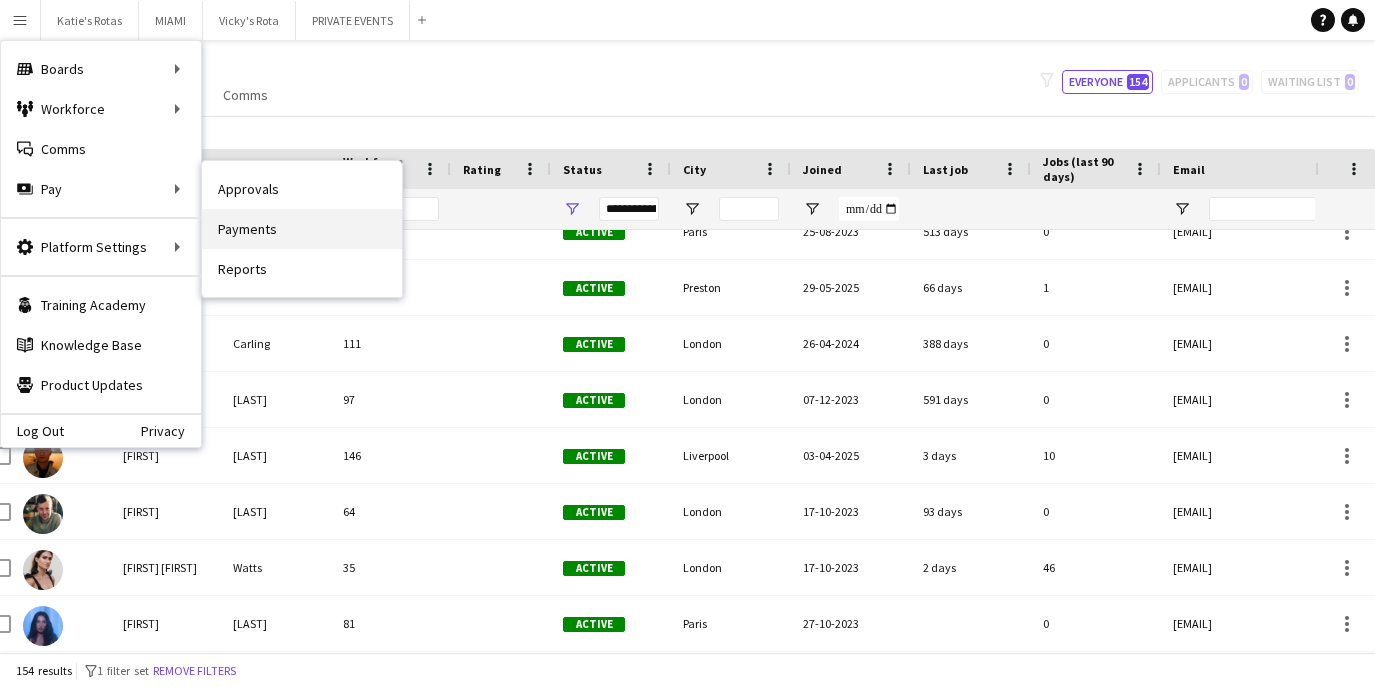 click on "Payments" at bounding box center (302, 229) 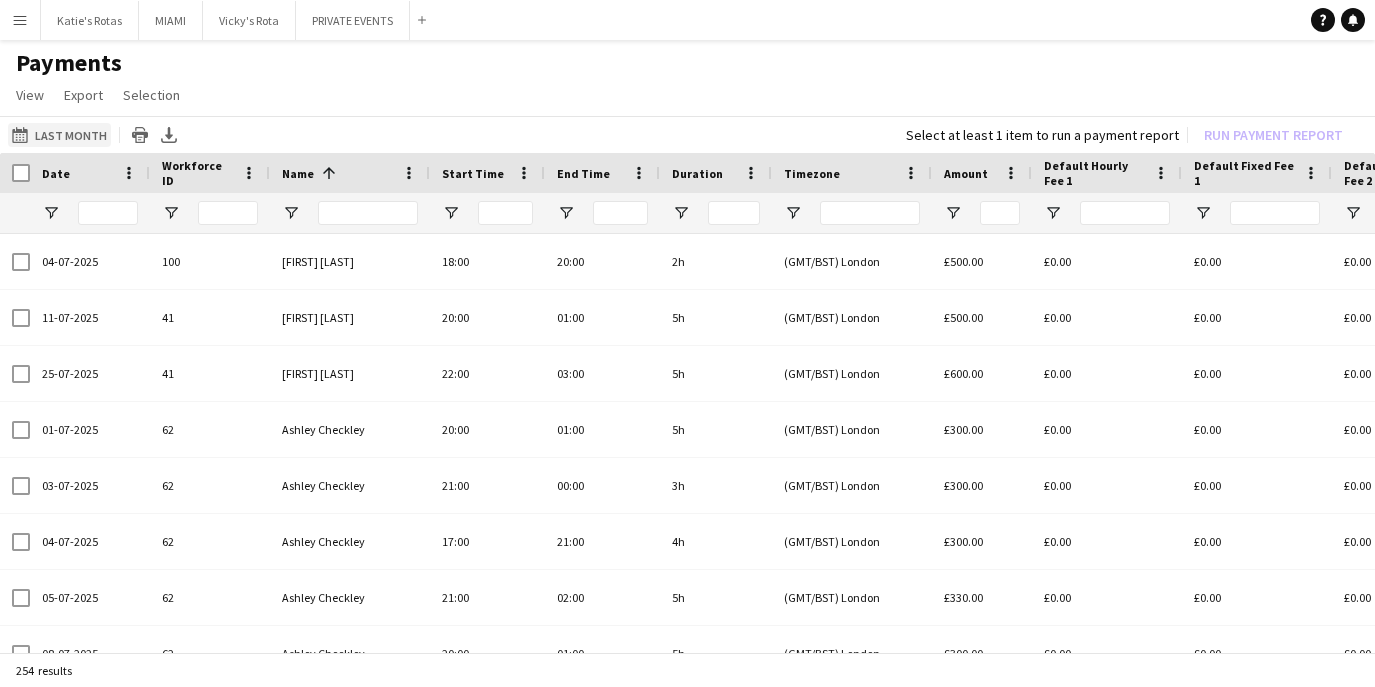 click on "Last Month" 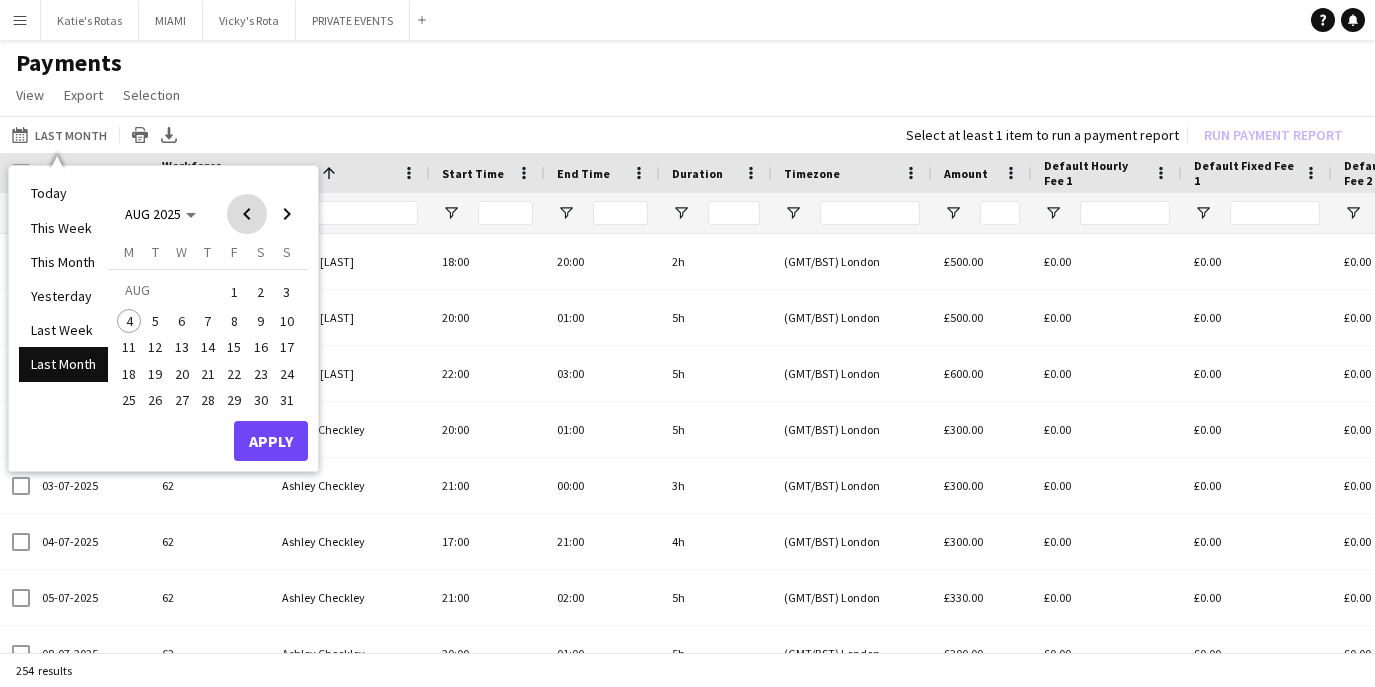 click at bounding box center [247, 214] 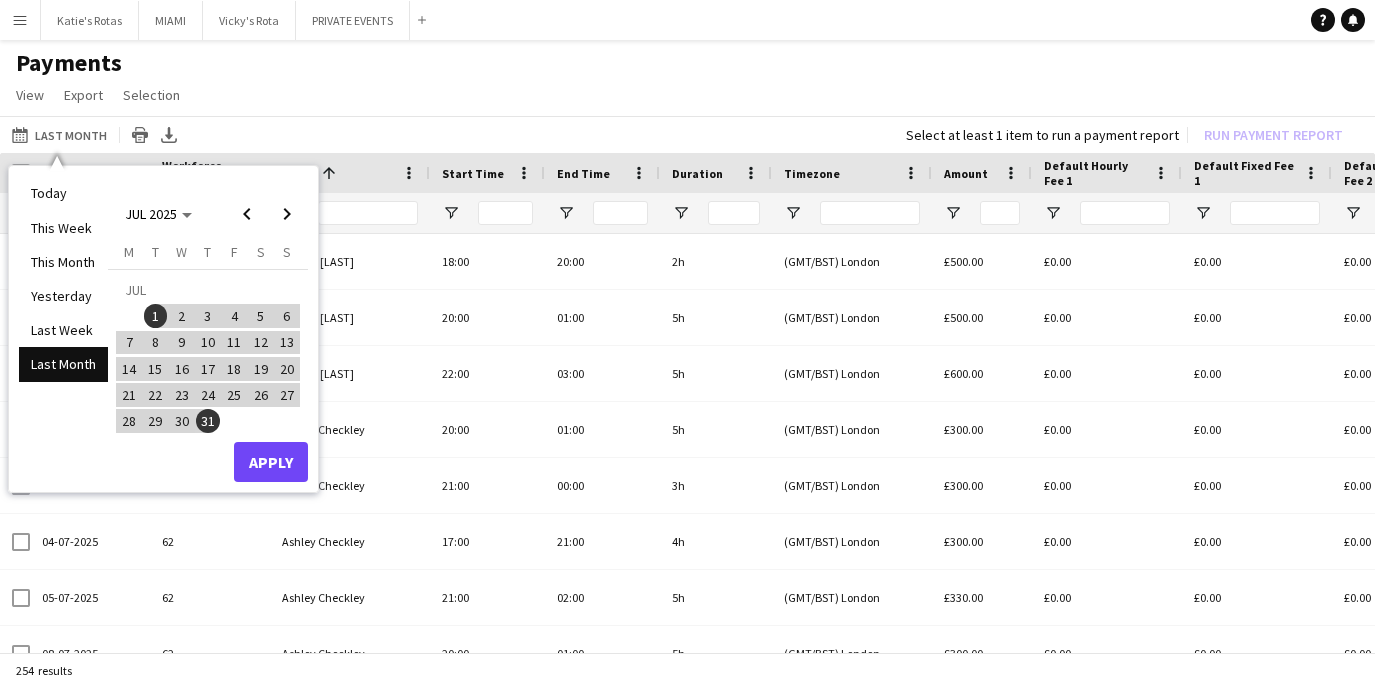 click on "Apply" at bounding box center (271, 462) 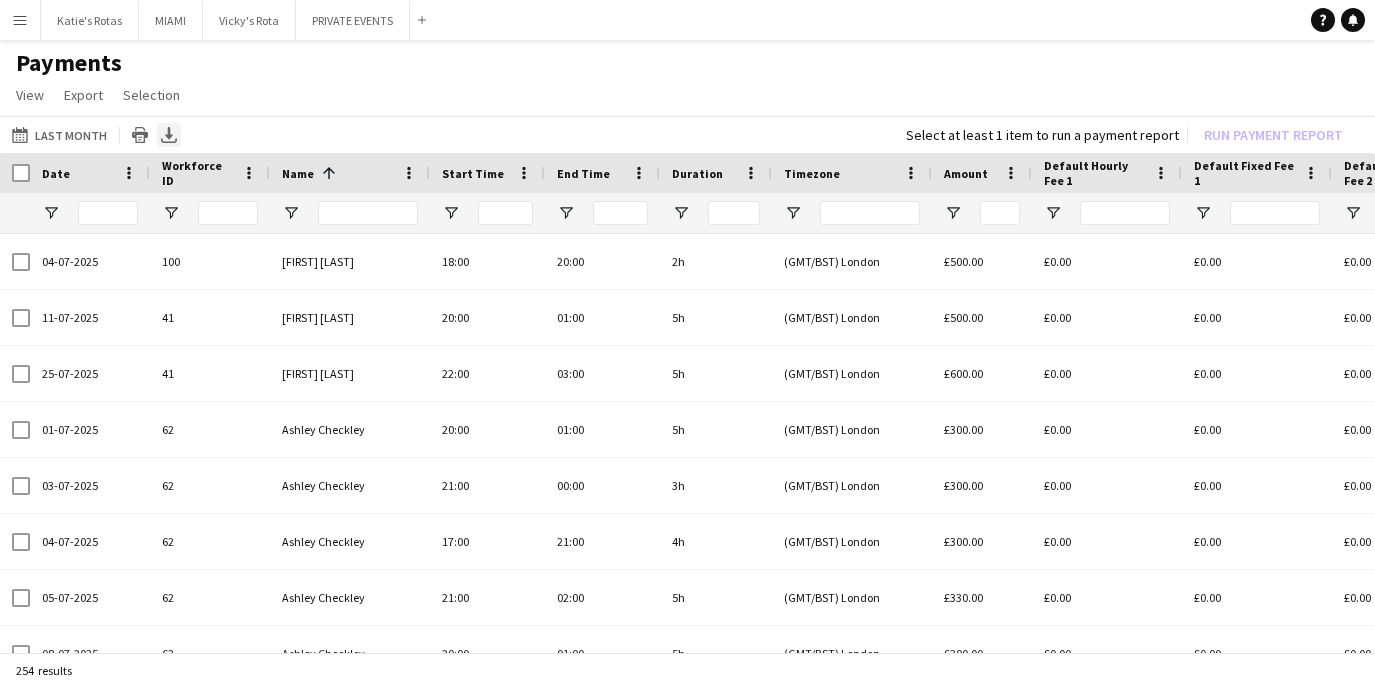 click on "Export XLSX" 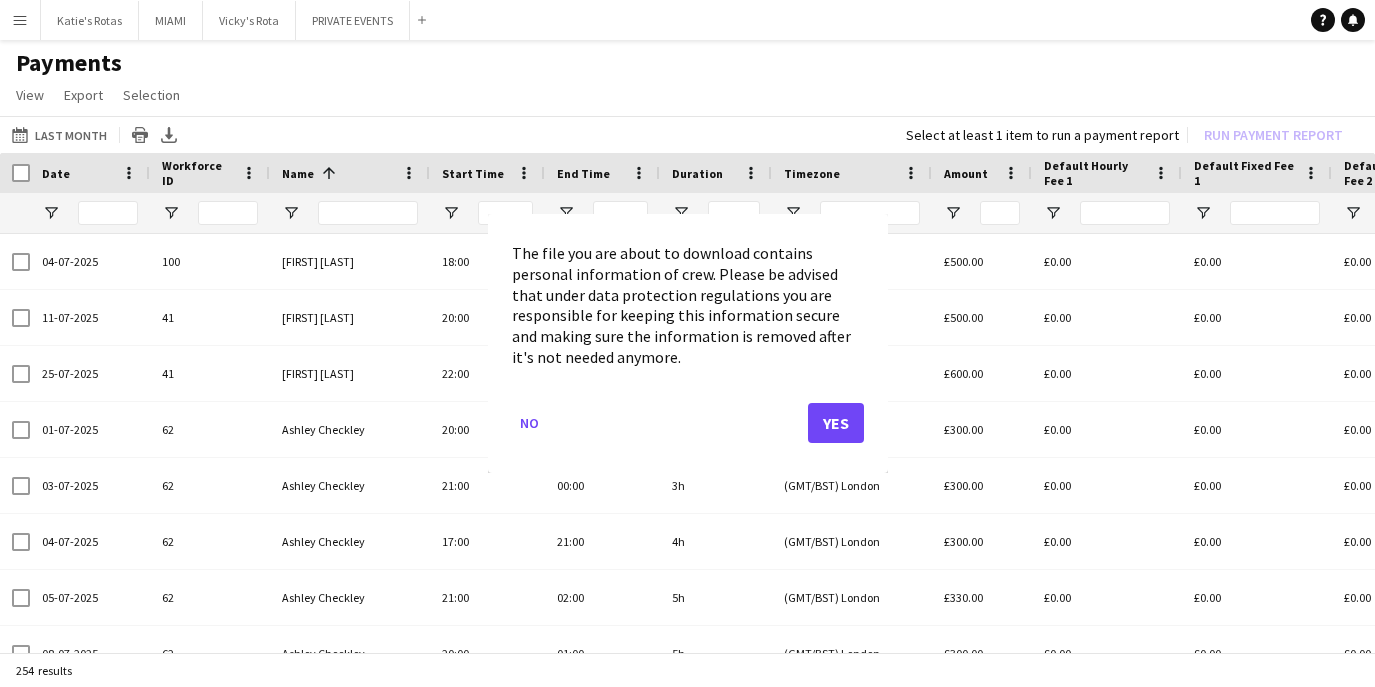 click on "Yes" 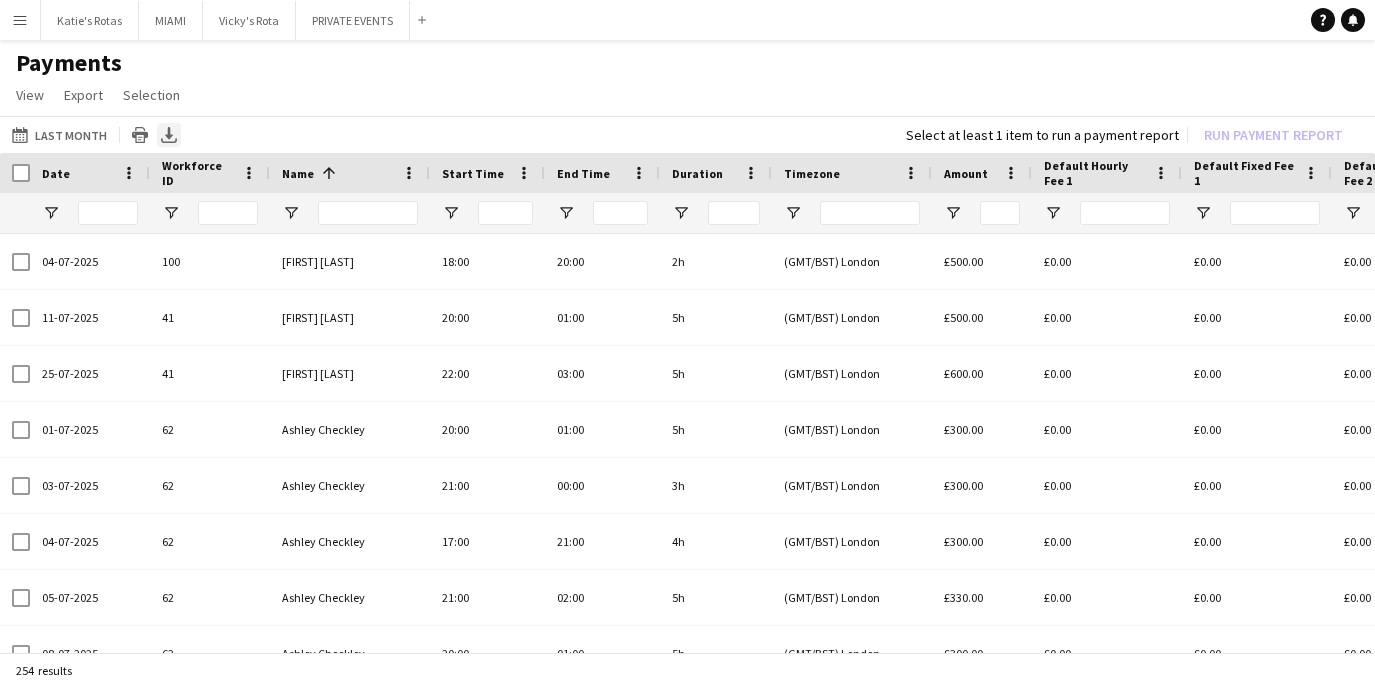 click 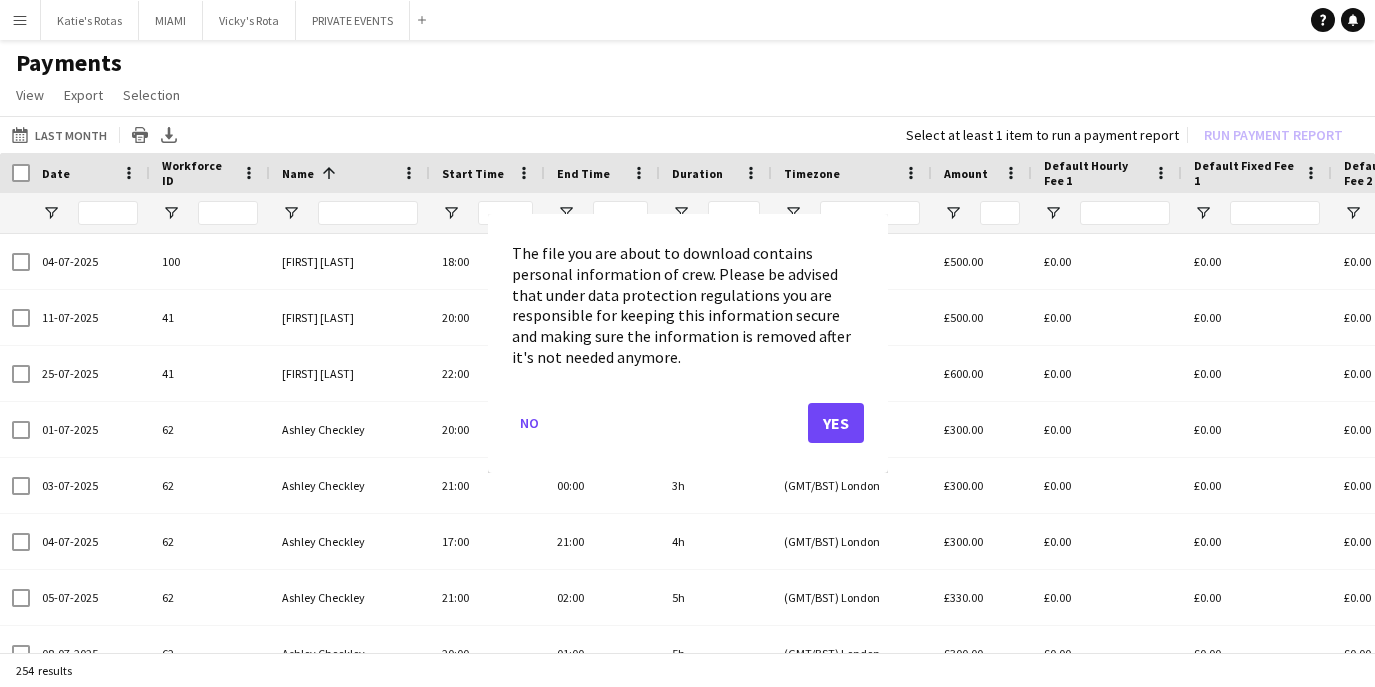 click on "Yes" 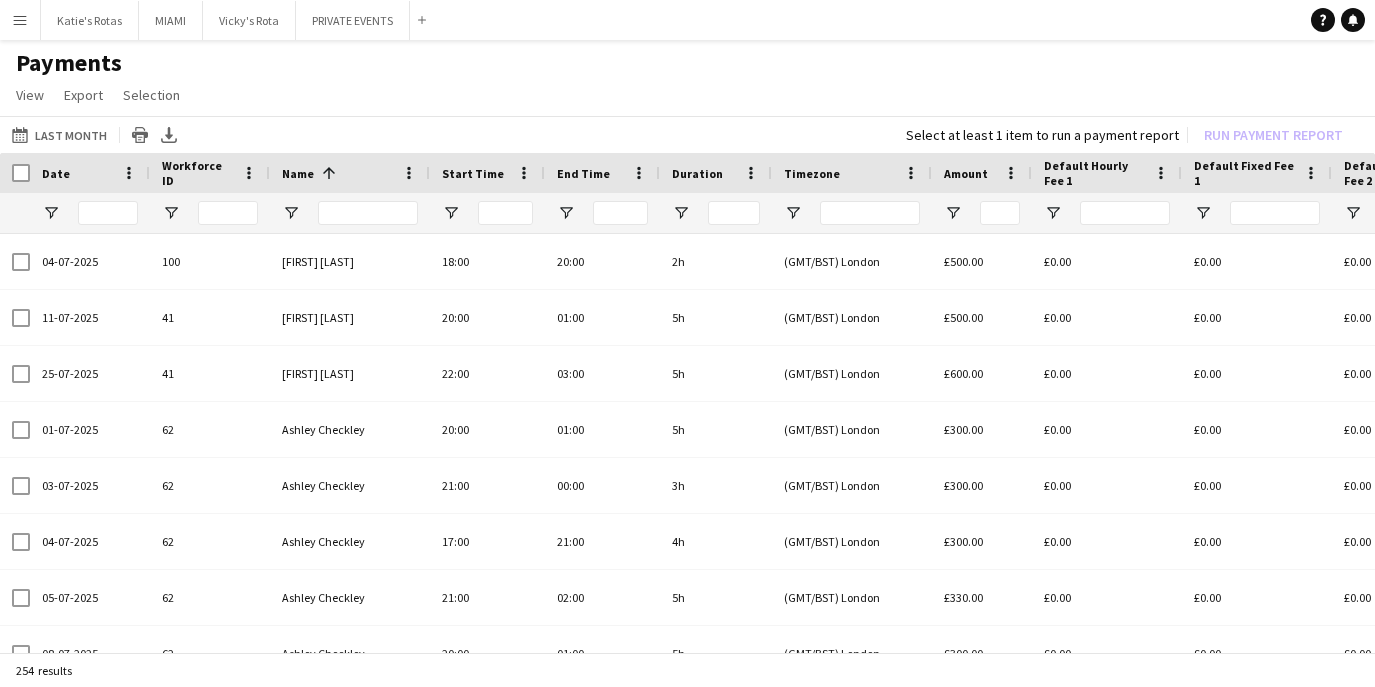 click on "Amount" at bounding box center [982, 173] 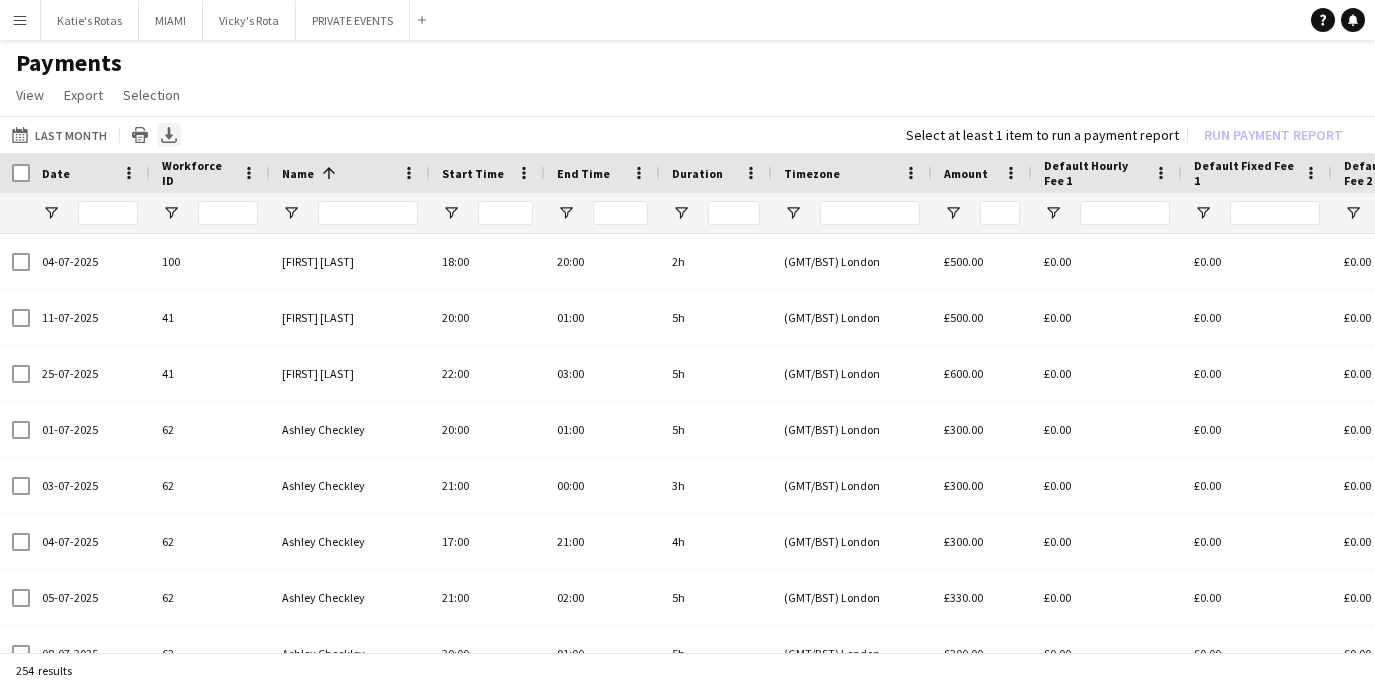 click on "Export XLSX" 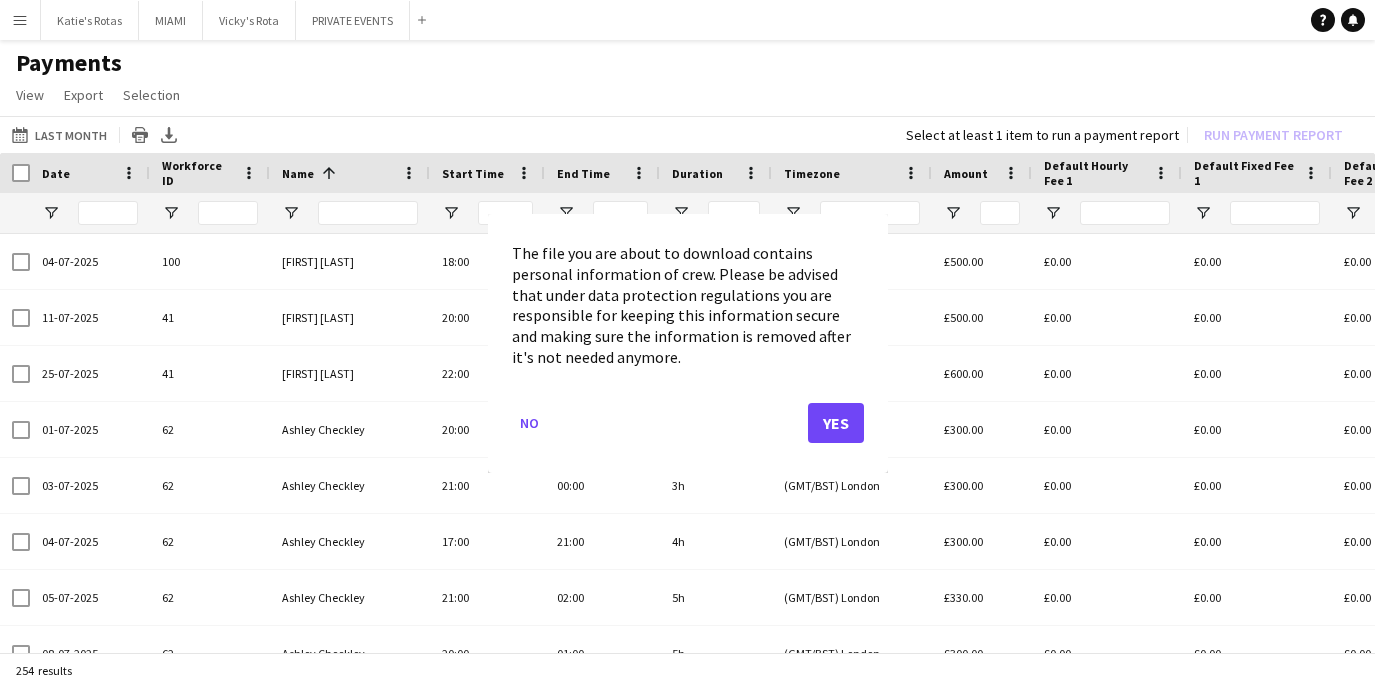 click on "Yes" 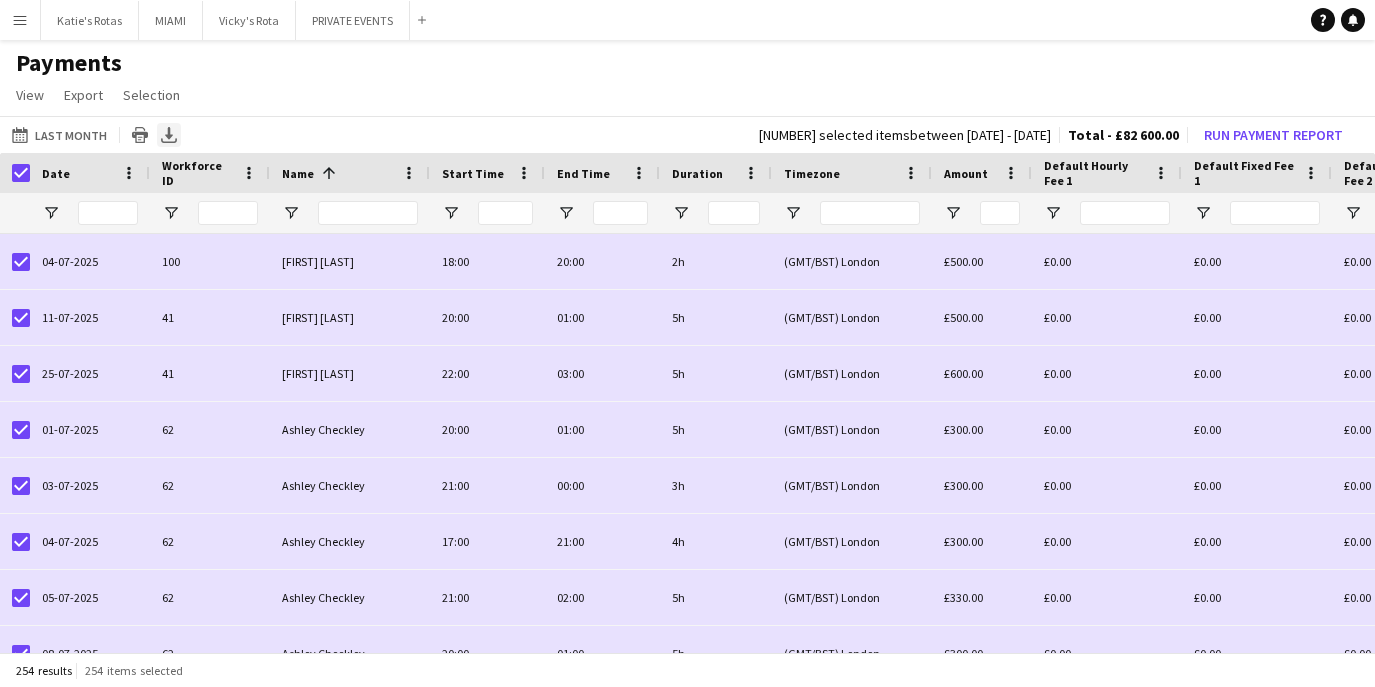 click on "Export XLSX" 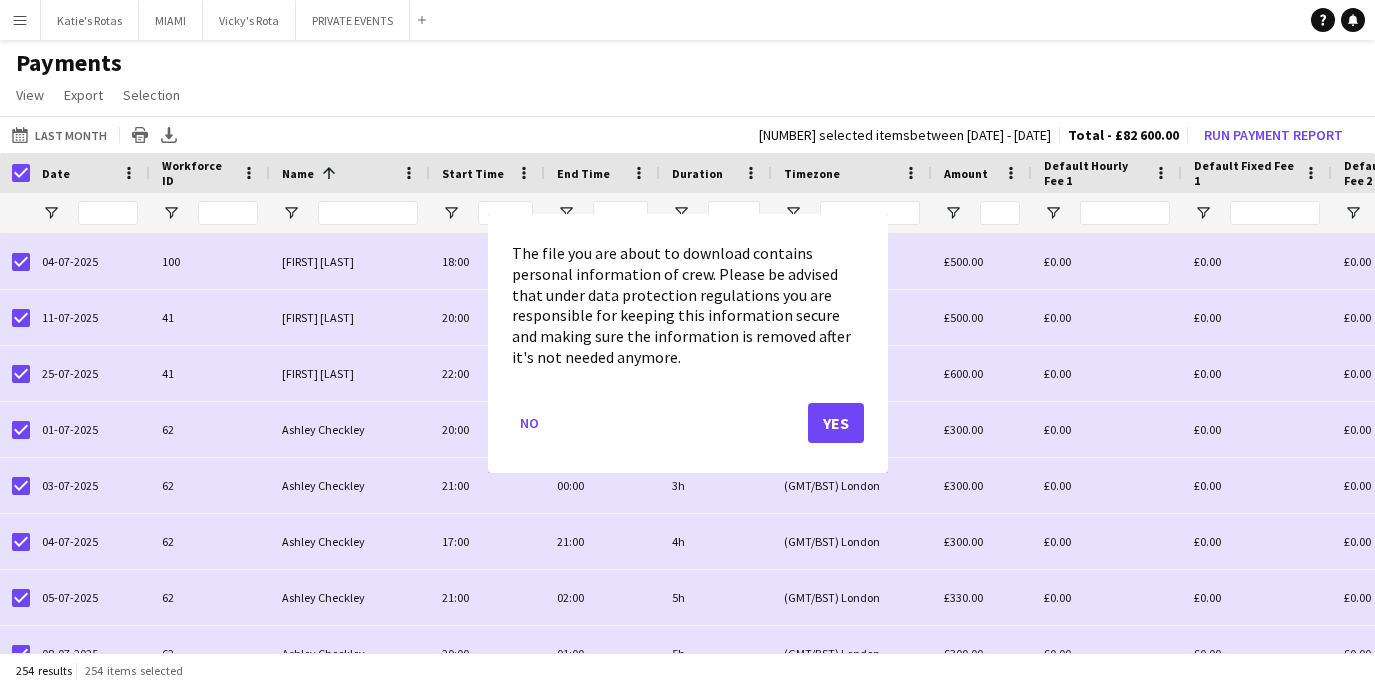 click on "Yes" 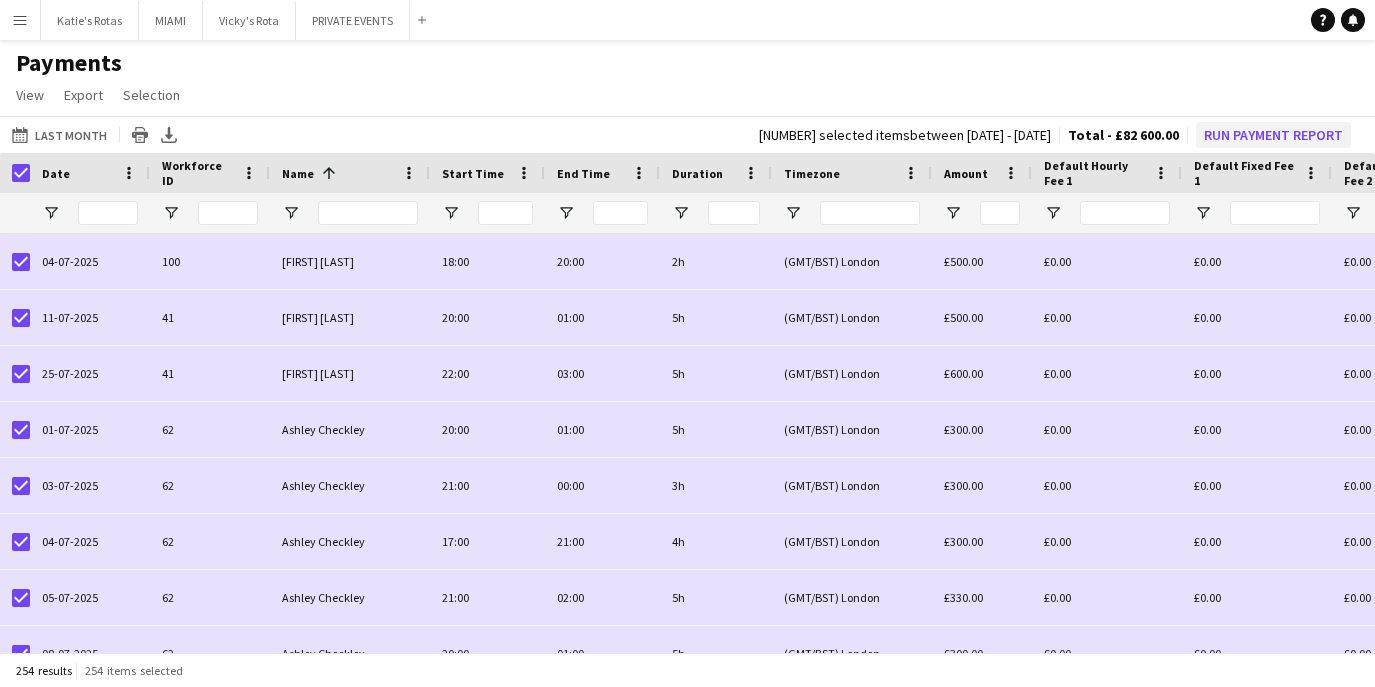 click on "Run Payment Report" 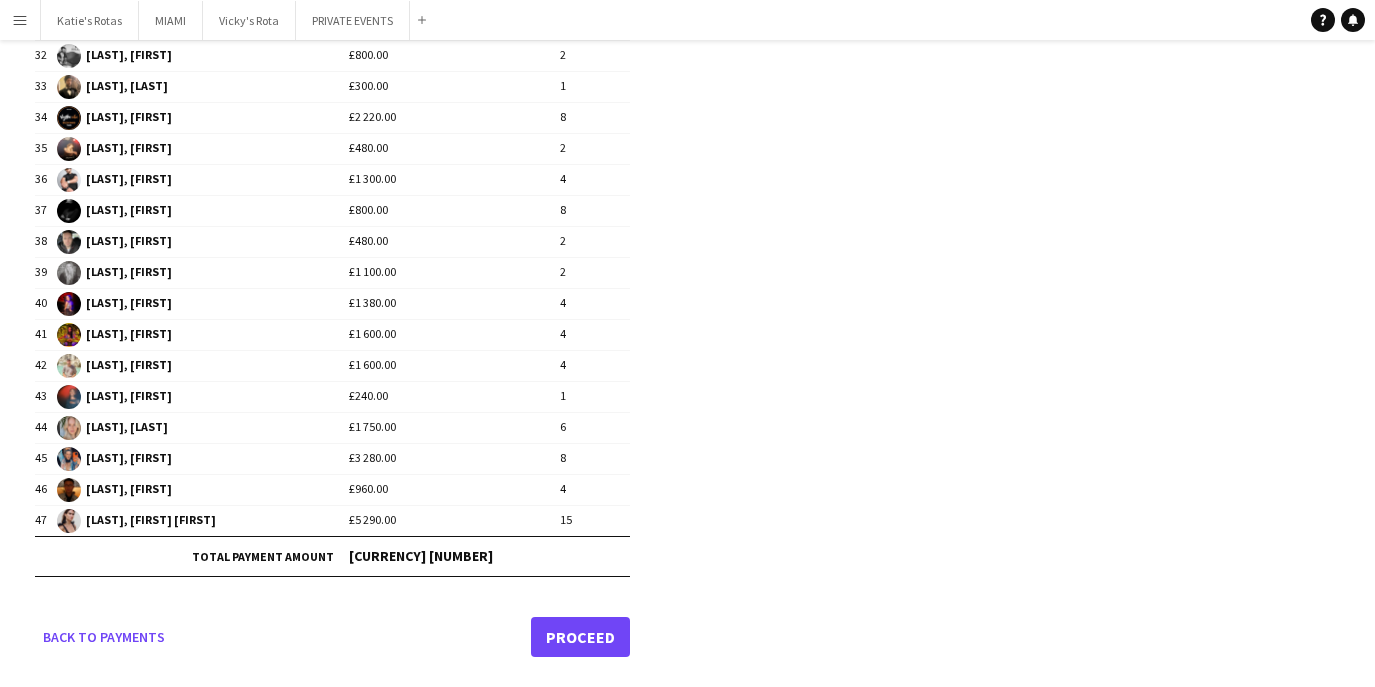 scroll, scrollTop: 1186, scrollLeft: 0, axis: vertical 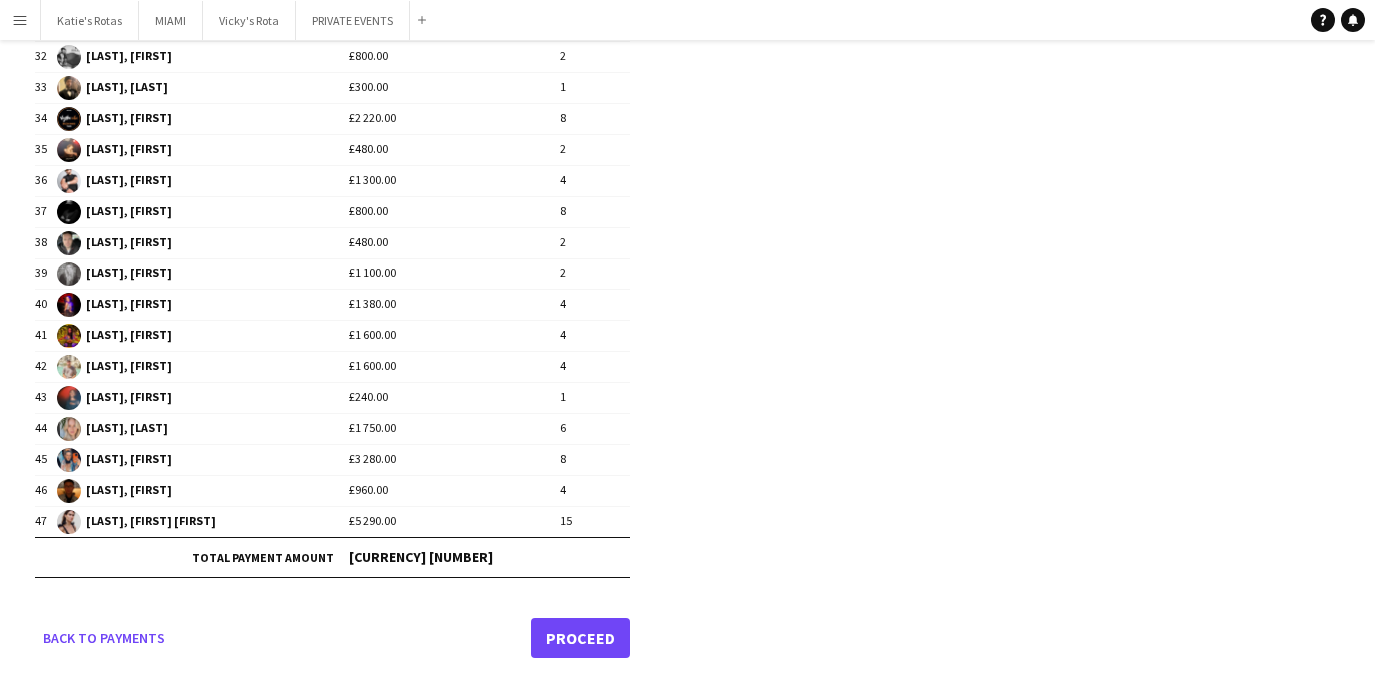 click on "Proceed" 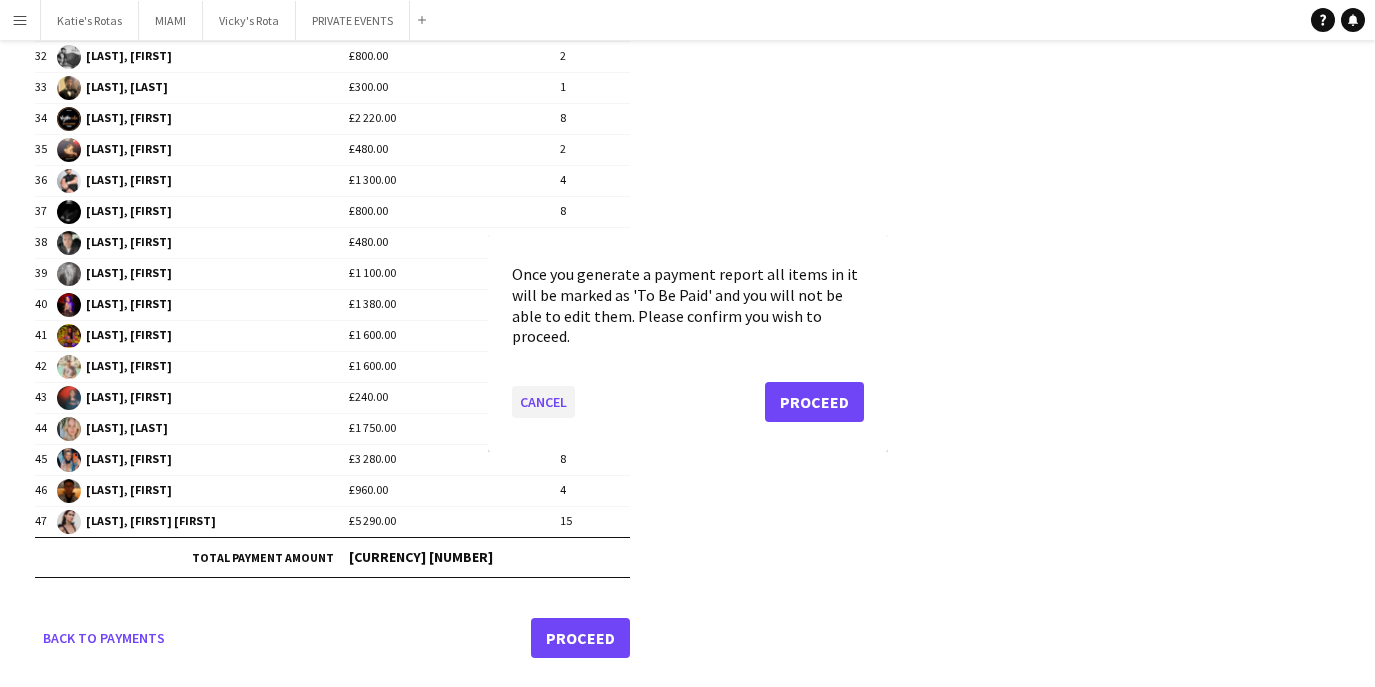 click on "Cancel" 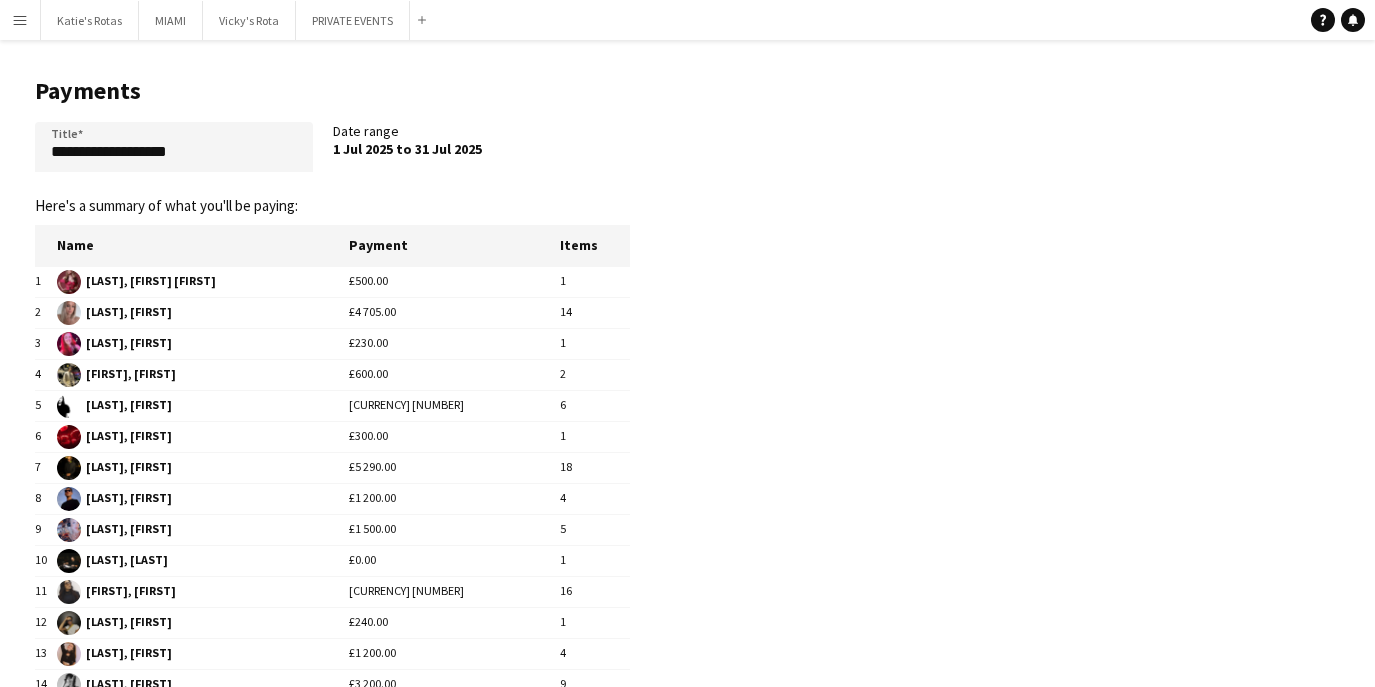 scroll, scrollTop: 1186, scrollLeft: 0, axis: vertical 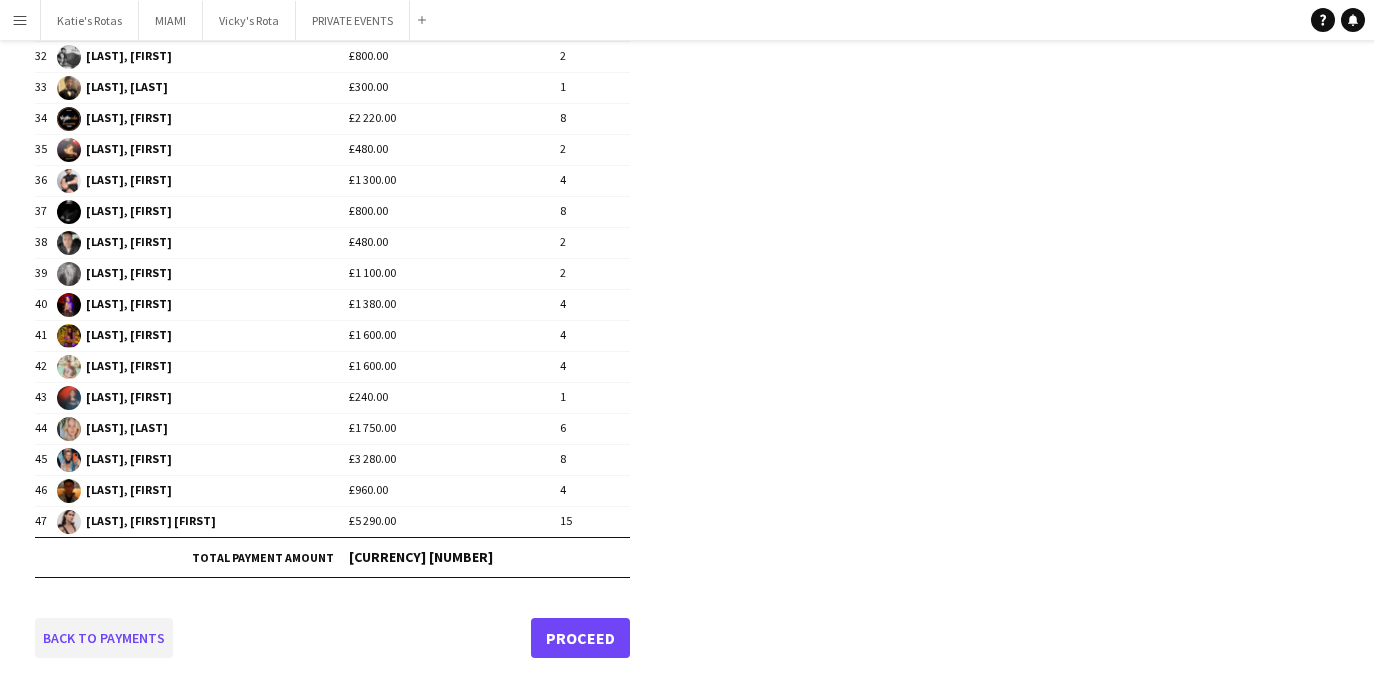 click on "Back to payments" 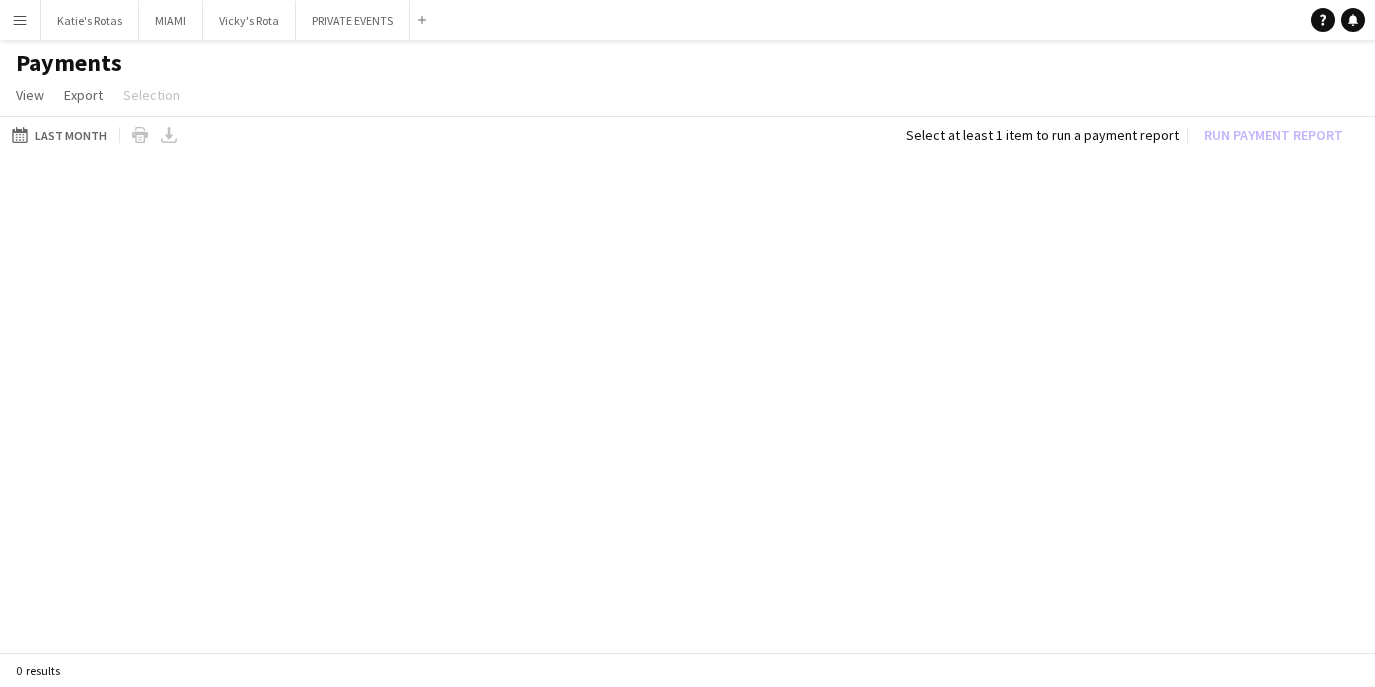 scroll, scrollTop: 0, scrollLeft: 0, axis: both 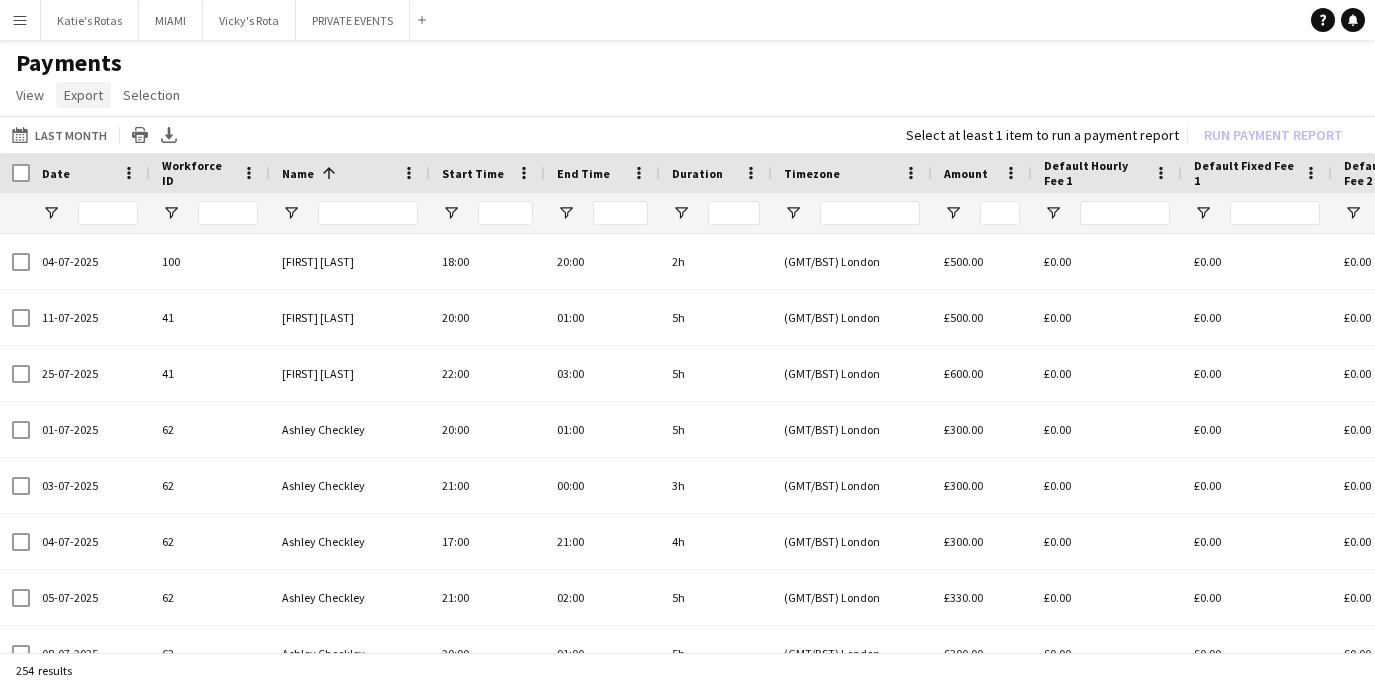 click on "Export" 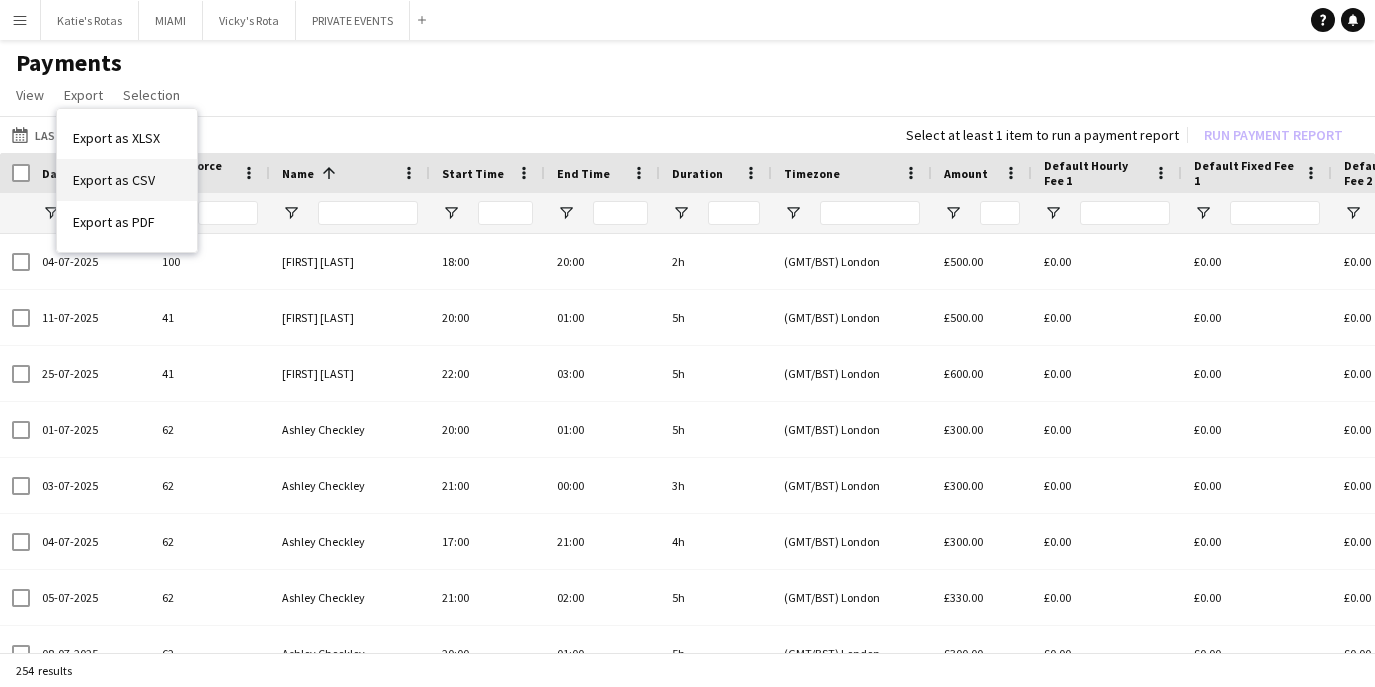 click on "Export as CSV" at bounding box center [114, 180] 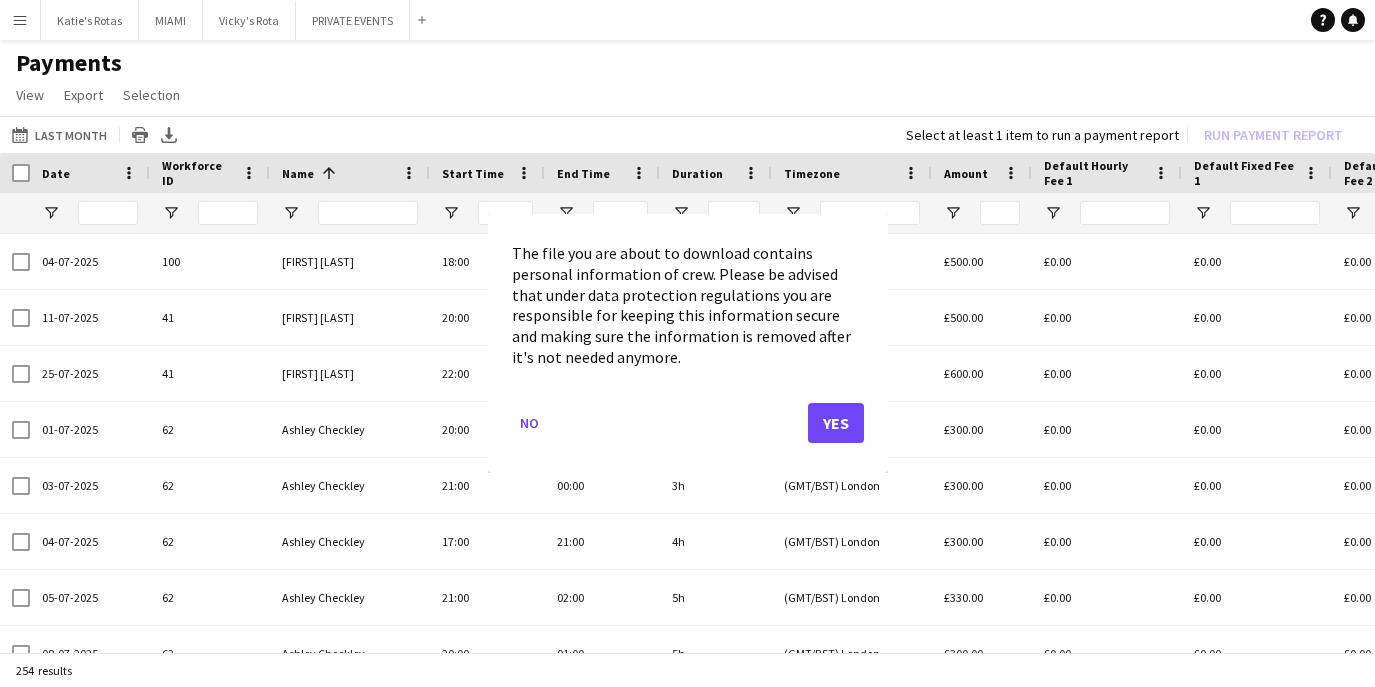 click on "Yes" 